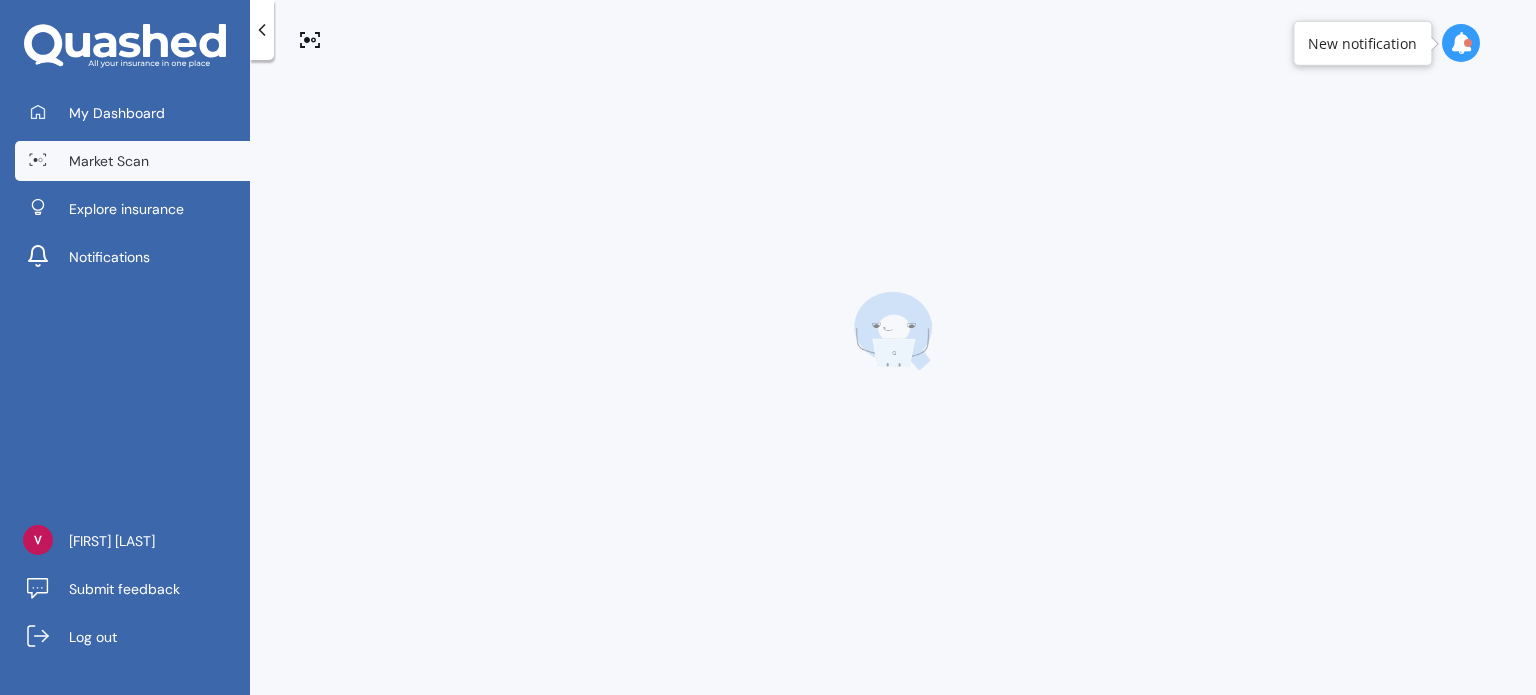 scroll, scrollTop: 0, scrollLeft: 0, axis: both 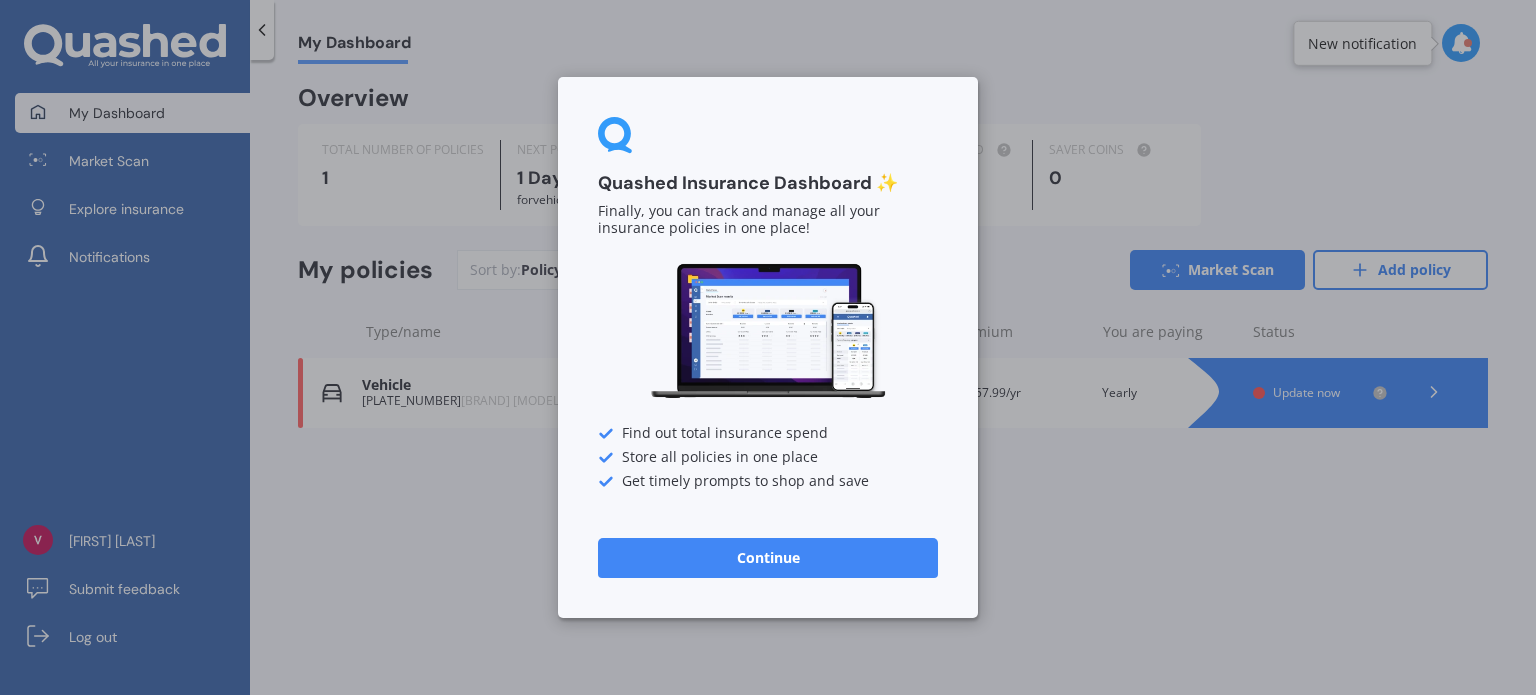 click on "Continue" at bounding box center [768, 558] 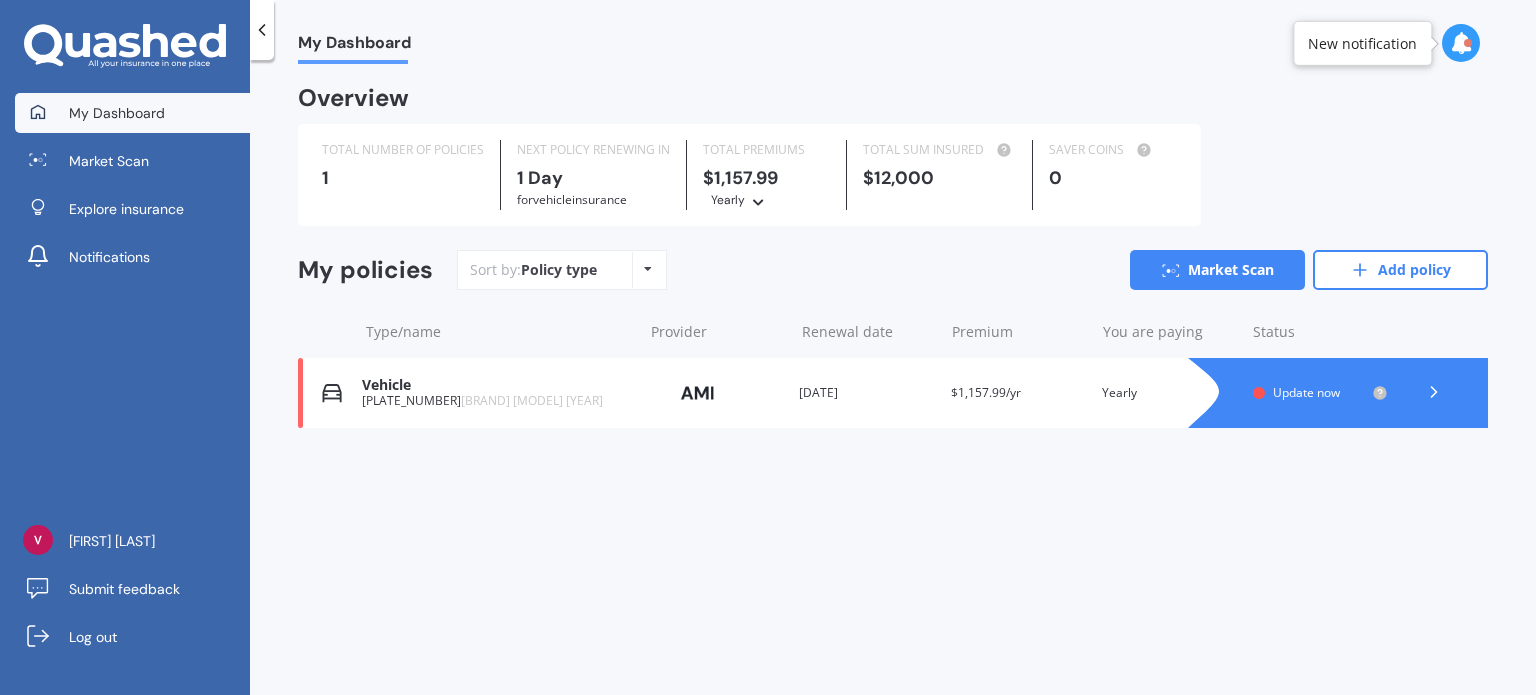 click on "Update now" at bounding box center (1306, 392) 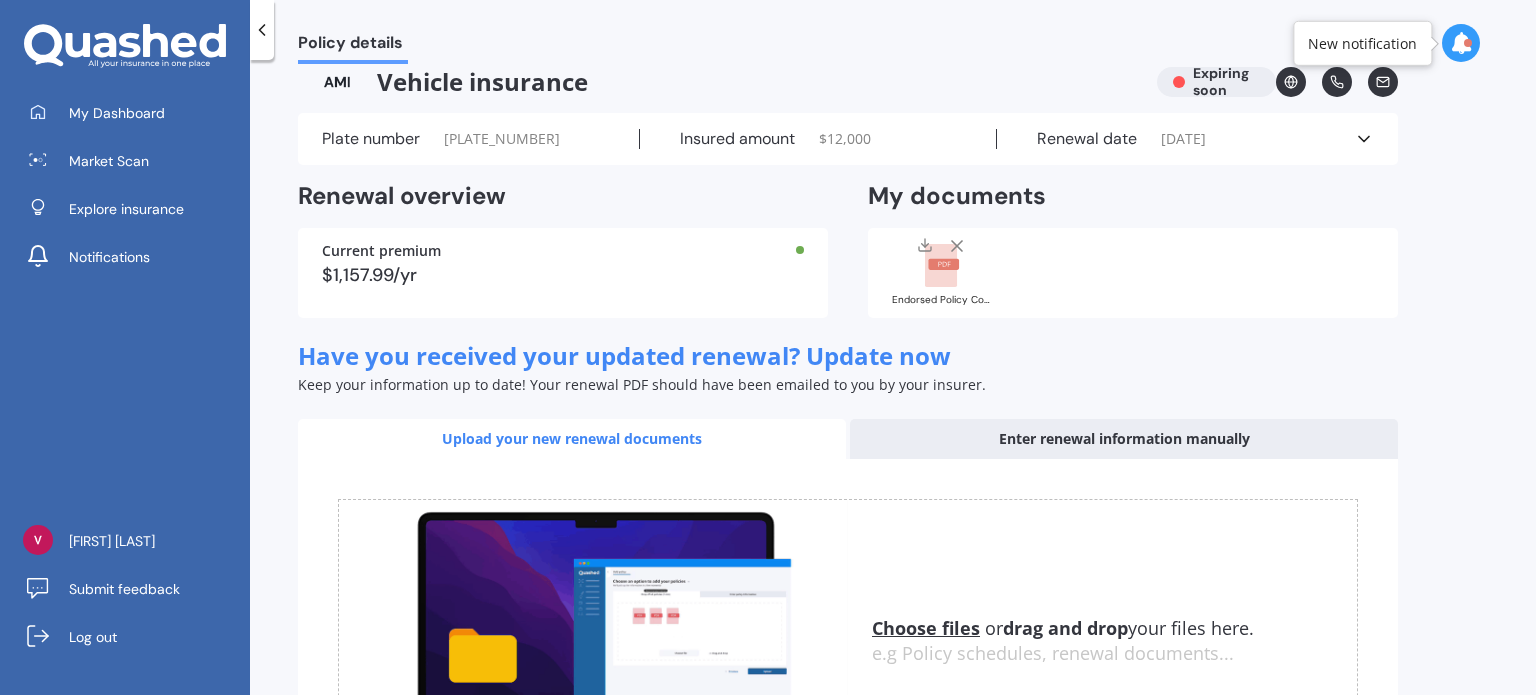 scroll, scrollTop: 0, scrollLeft: 0, axis: both 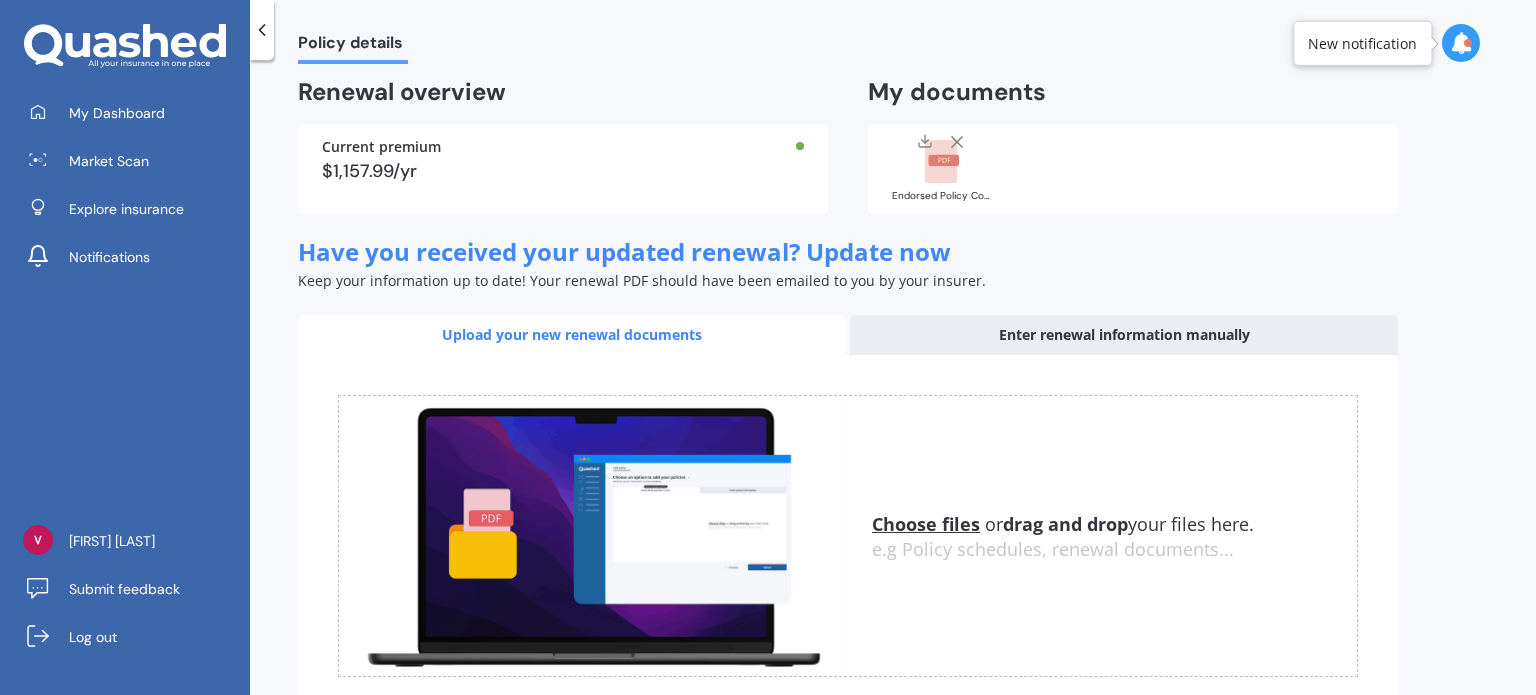 click 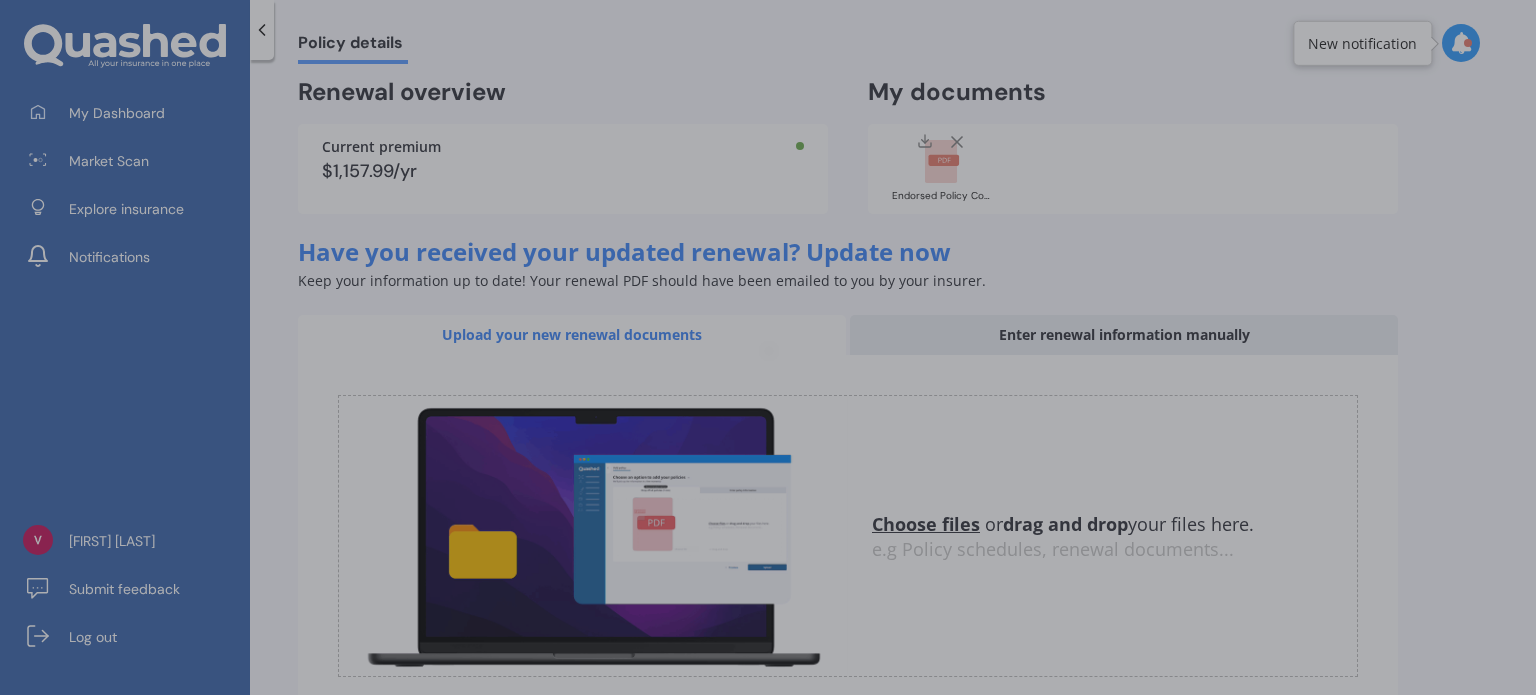 click at bounding box center [768, 347] 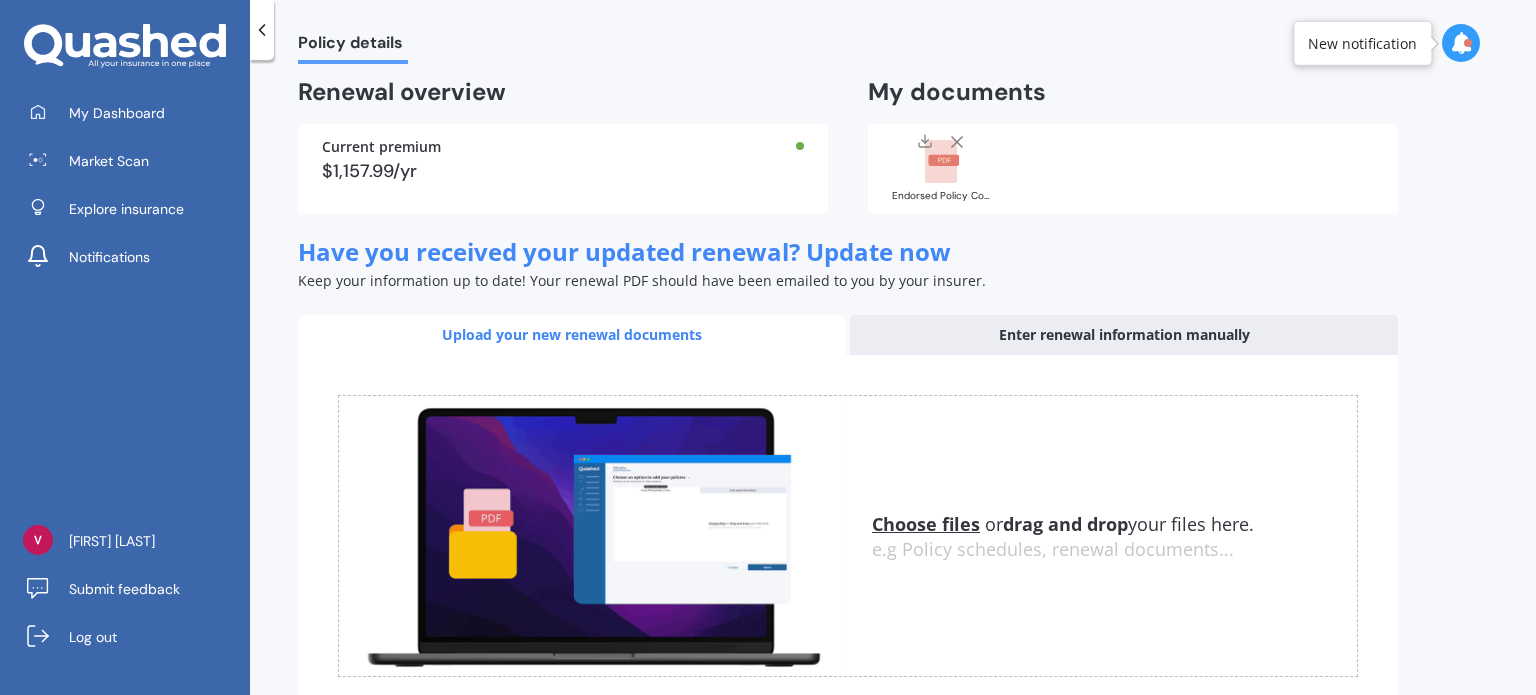 click on "Choose files" at bounding box center (926, 524) 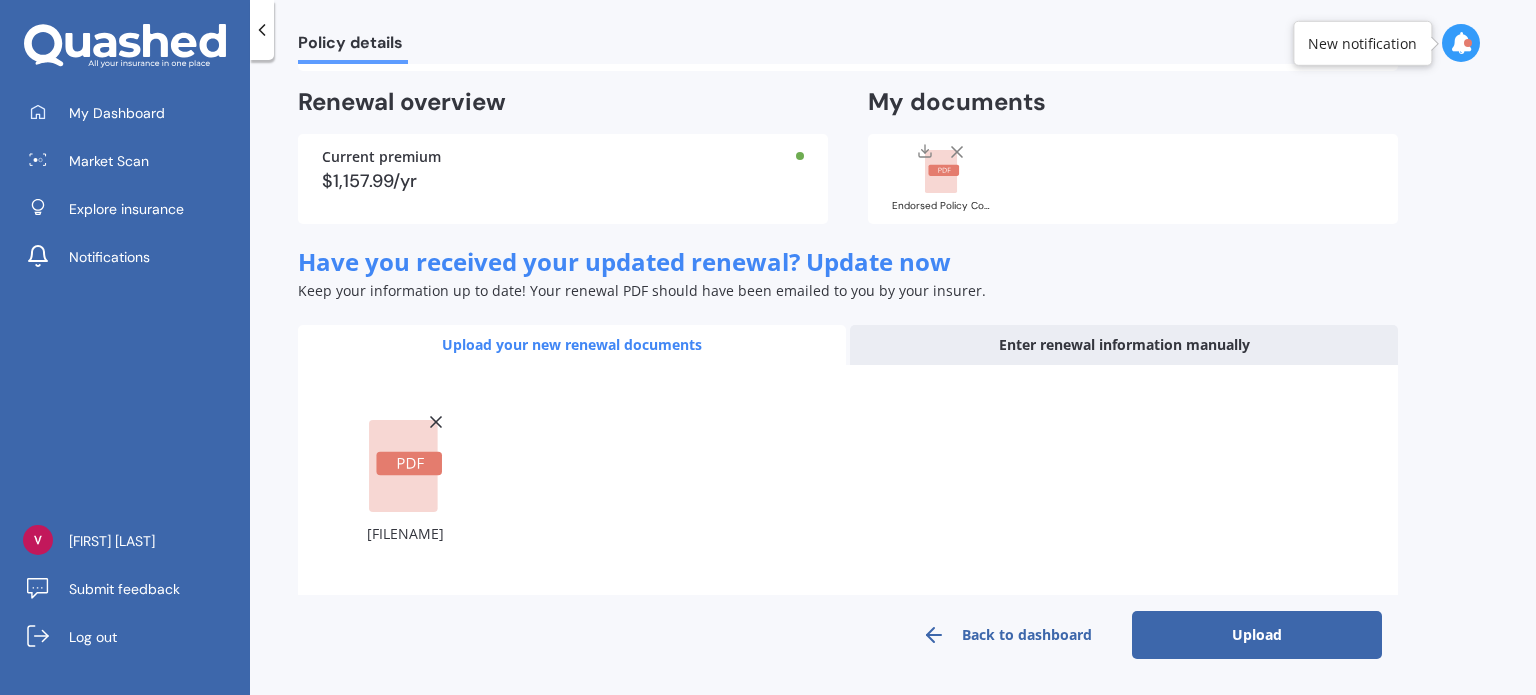 scroll, scrollTop: 114, scrollLeft: 0, axis: vertical 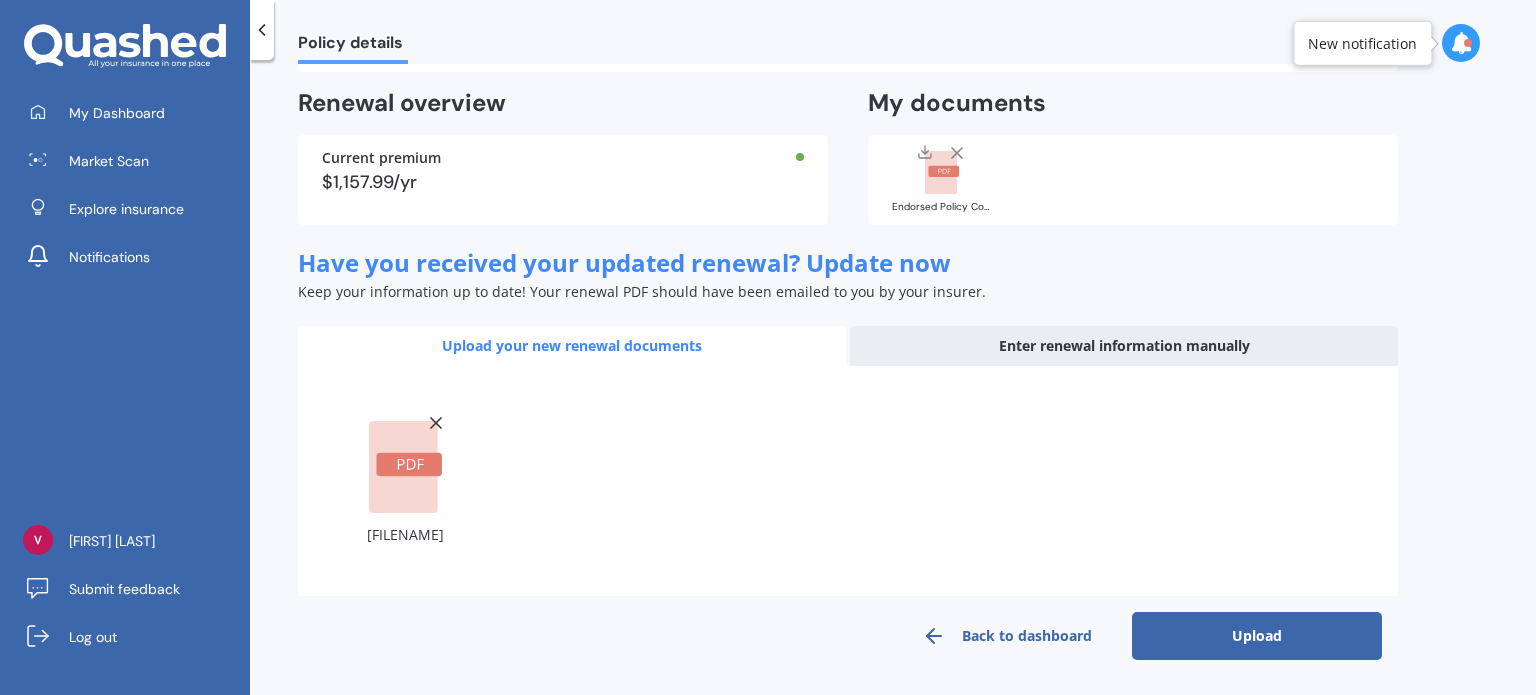 click on "Upload" at bounding box center (1257, 636) 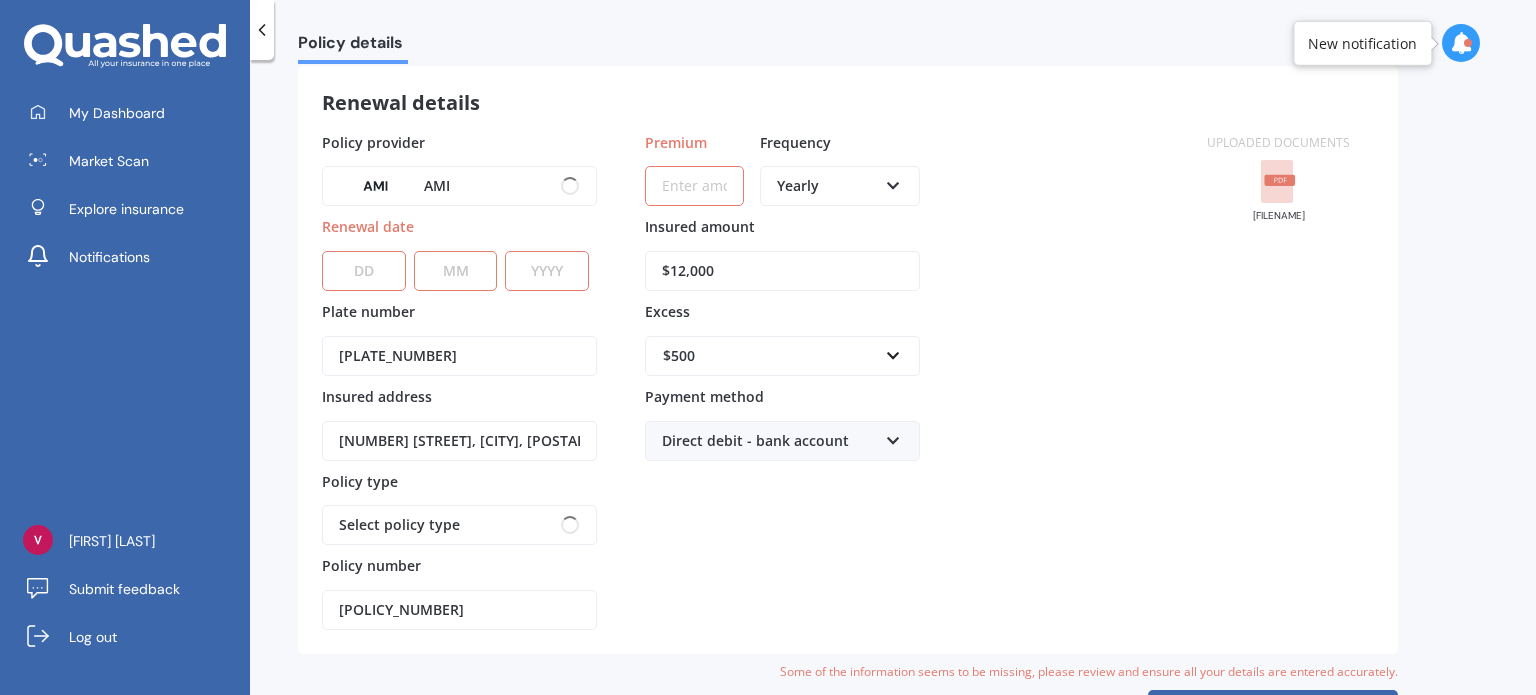scroll, scrollTop: 0, scrollLeft: 0, axis: both 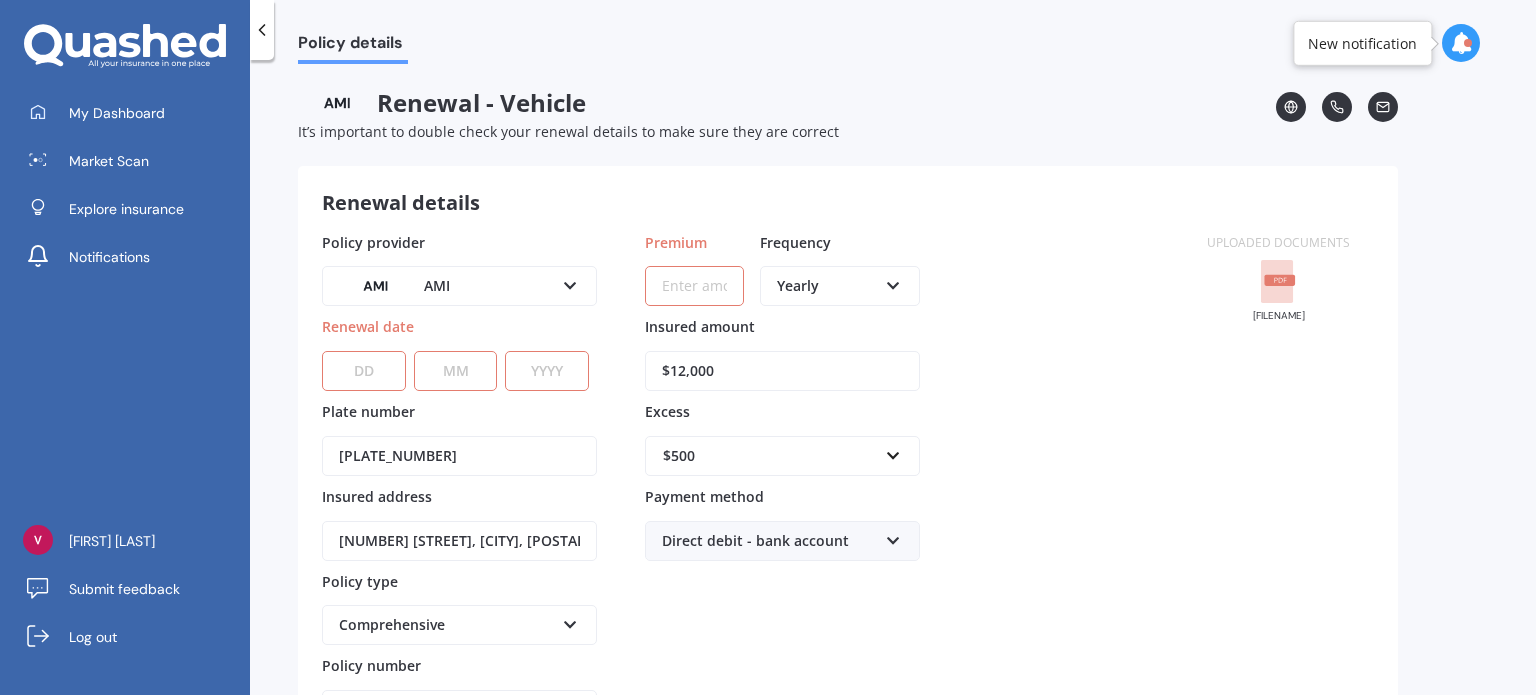 click on "Premium" at bounding box center (694, 286) 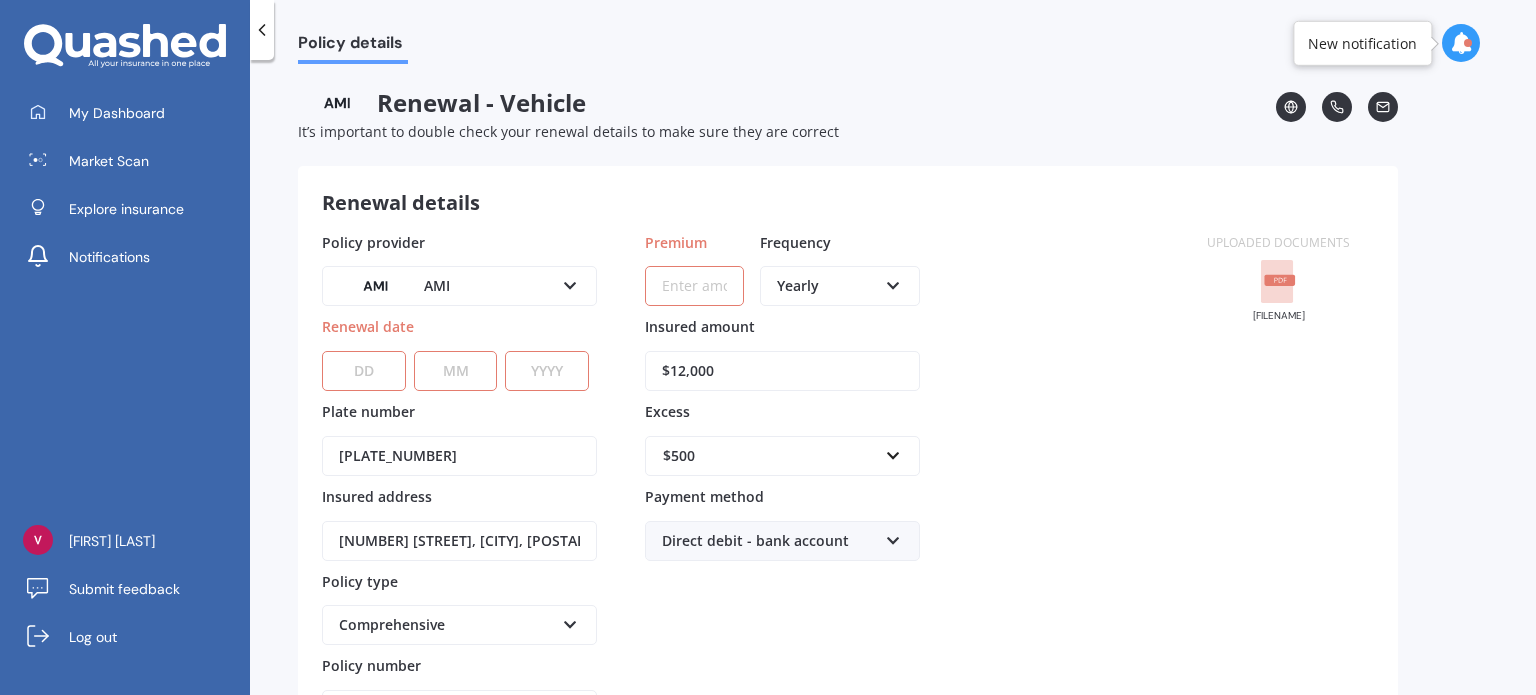 type on "$1,508.98" 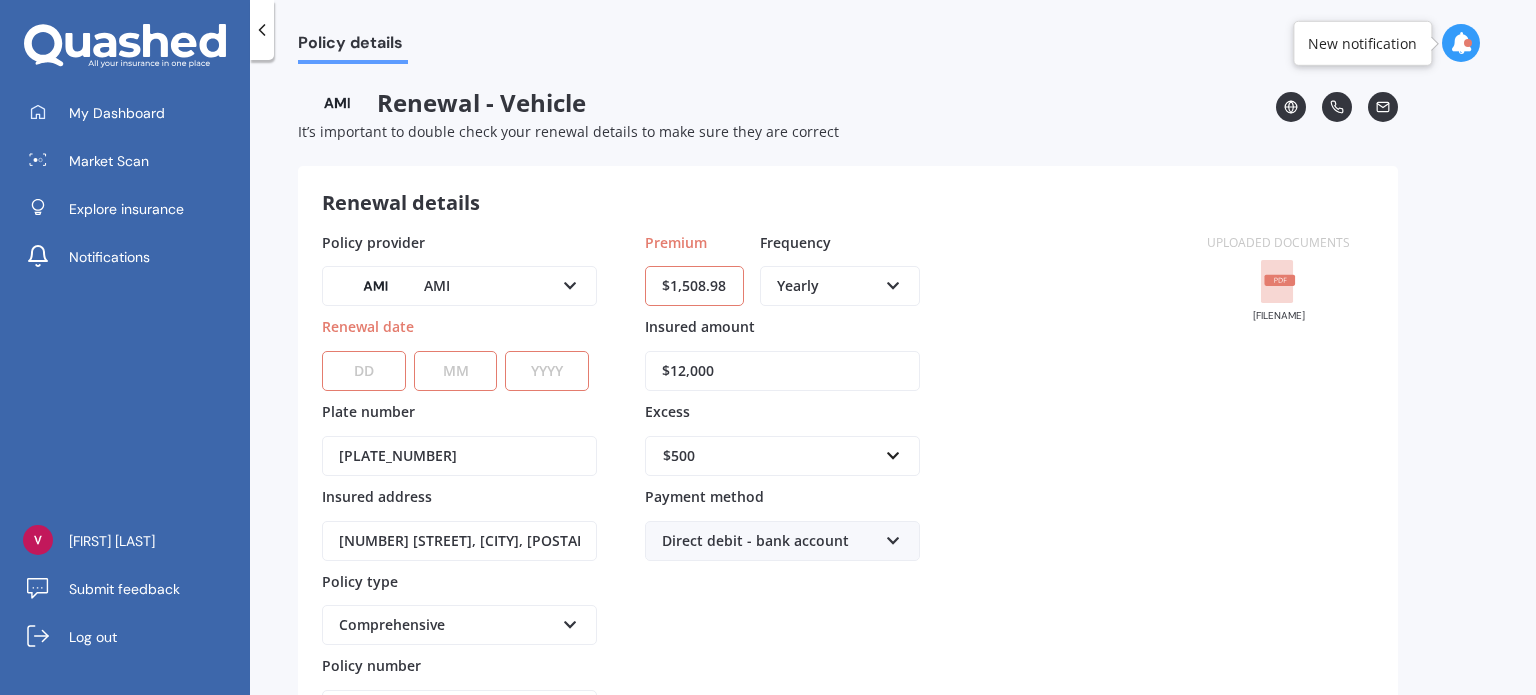 click on "DD 01 02 03 04 05 06 07 08 09 10 11 12 13 14 15 16 17 18 19 20 21 22 23 24 25 26 27 28 29 30 31" at bounding box center [364, 371] 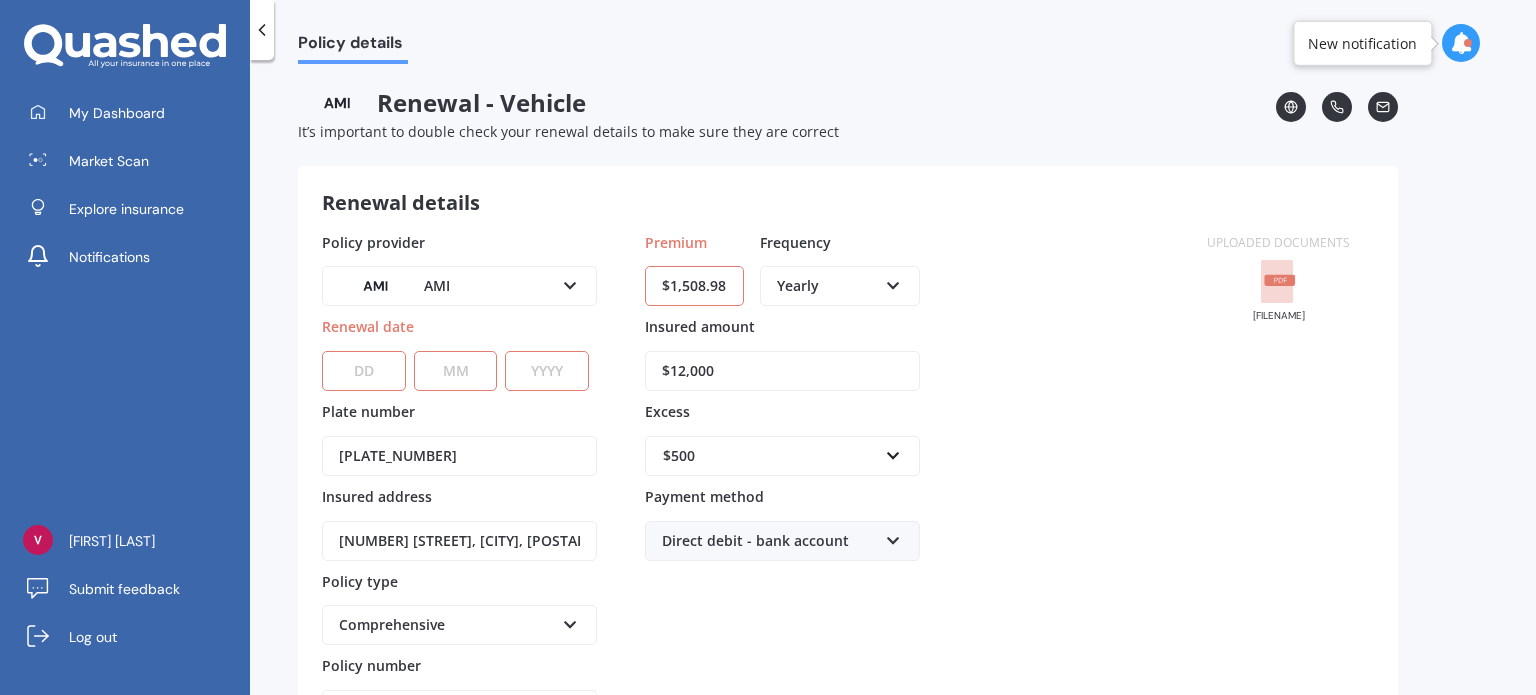 select on "11" 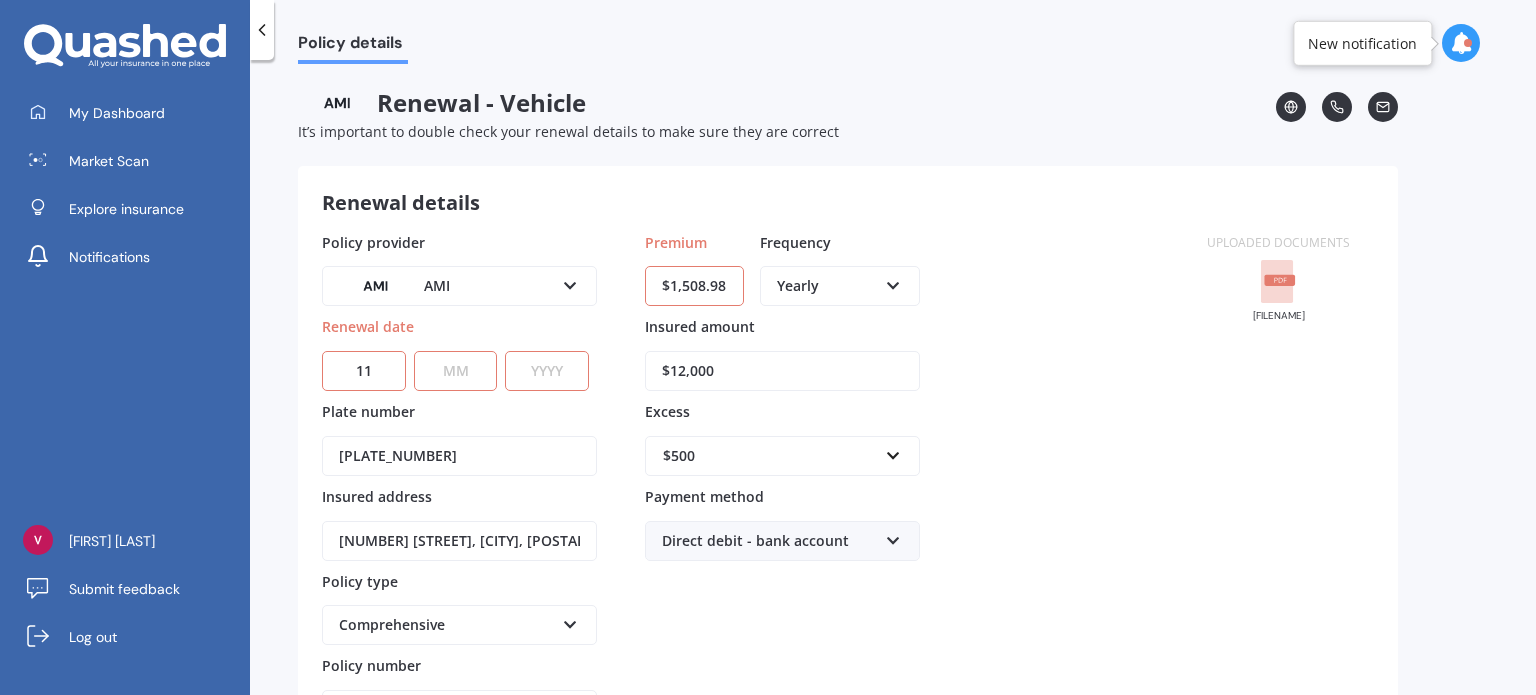 click on "MM 01 02 03 04 05 06 07 08 09 10 11 12" at bounding box center (456, 371) 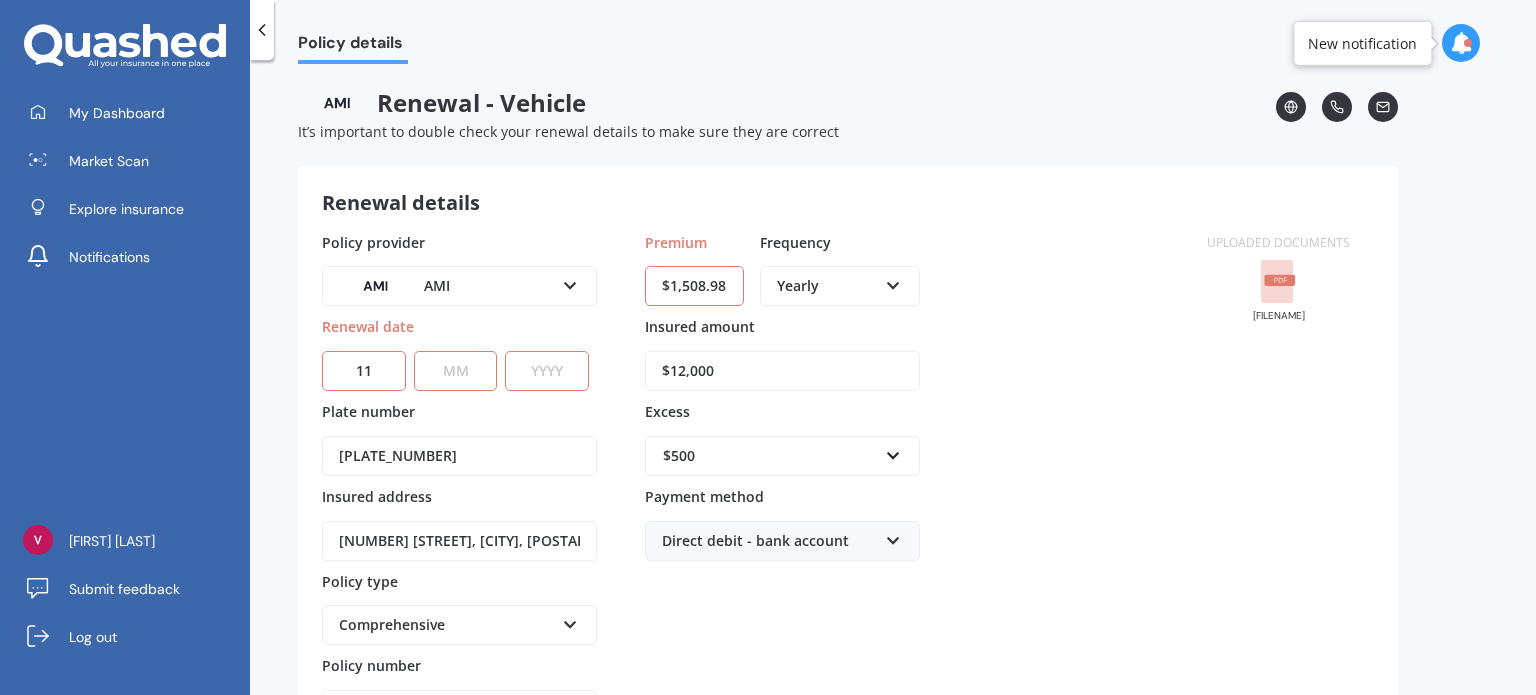select on "08" 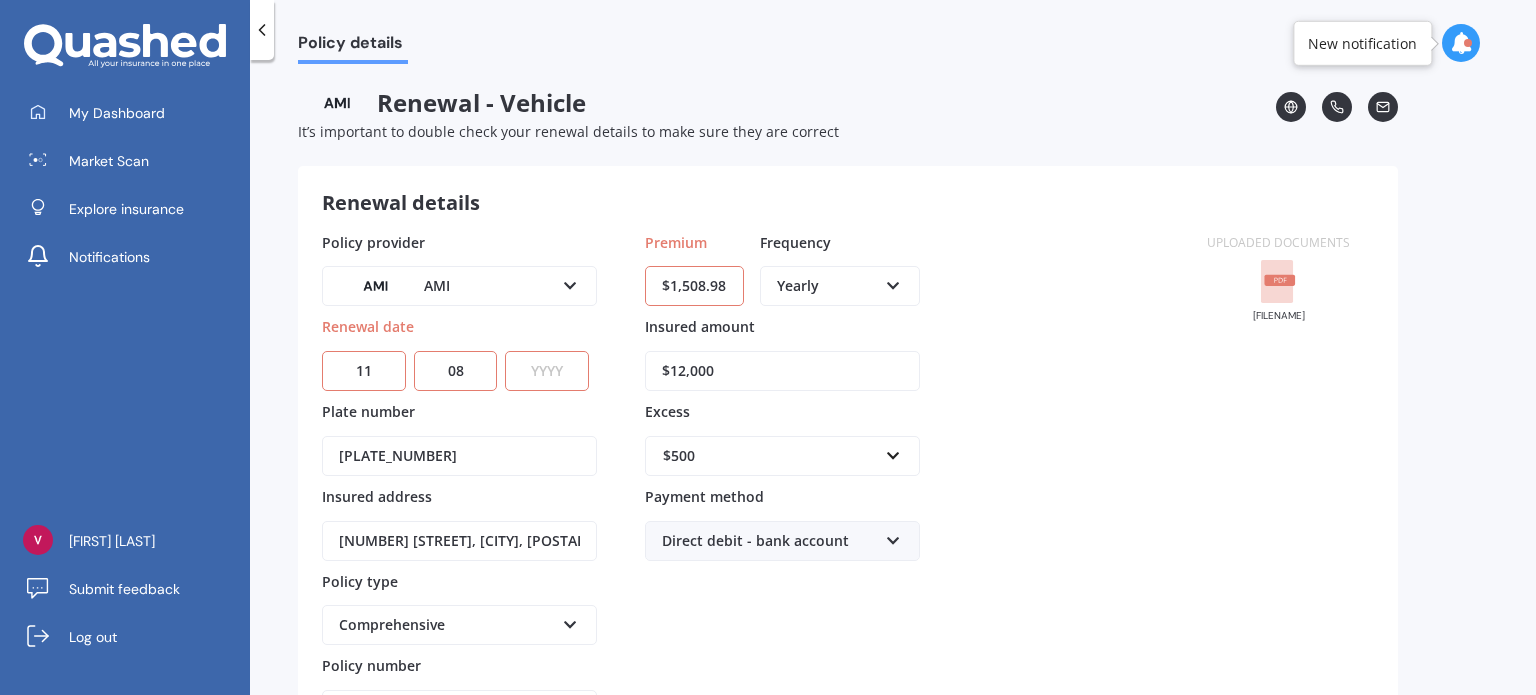 click on "YYYY 2027 2026 2025 2024 2023 2022 2021 2020 2019 2018 2017 2016 2015 2014 2013 2012 2011 2010 2009 2008 2007 2006 2005 2004 2003 2002 2001 2000 1999 1998 1997 1996 1995 1994 1993 1992 1991 1990 1989 1988 1987 1986 1985 1984 1983 1982 1981 1980 1979 1978 1977 1976 1975 1974 1973 1972 1971 1970 1969 1968 1967 1966 1965 1964 1963 1962 1961 1960 1959 1958 1957 1956 1955 1954 1953 1952 1951 1950 1949 1948 1947 1946 1945 1944 1943 1942 1941 1940 1939 1938 1937 1936 1935 1934 1933 1932 1931 1930 1929 1928" at bounding box center [547, 371] 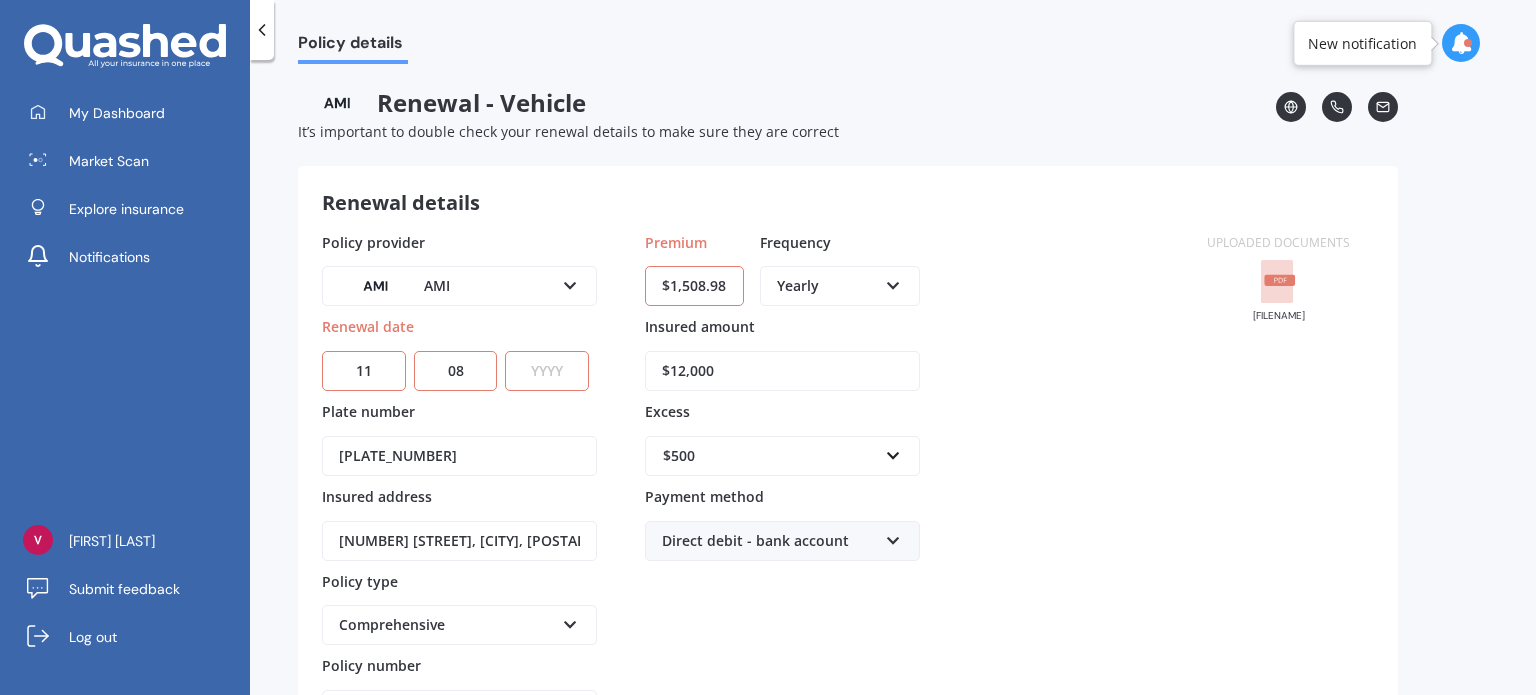 select on "2026" 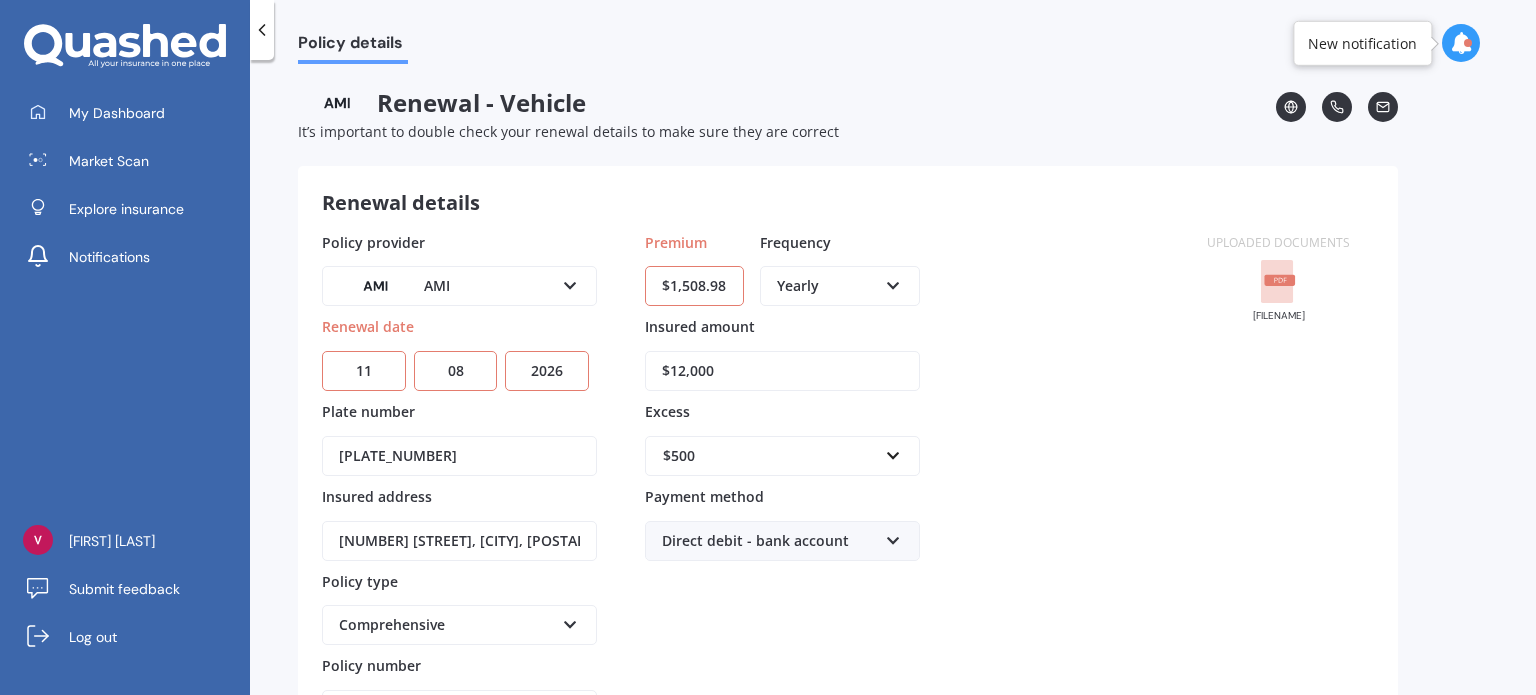 click on "Policy provider AMI AA AMI AMP ANZ ASB Aioi Nissay Dowa Ando Assurant Autosure BNZ Co-Operative Bank Cove FMG Initio Kiwibank Lantern Lumley MAS NAC NZI Other Provident SBS Star Insure State Swann TSB Tower Trade Me Insurance Vero Westpac YOUI Renewal date DD 01 02 03 04 05 06 07 08 09 10 11 12 13 14 15 16 17 18 19 20 21 22 23 24 25 26 27 28 29 30 31 MM 01 02 03 04 05 06 07 08 09 10 11 12 YYYY 2027 2026 2025 2024 2023 2022 2021 2020 2019 2018 2017 2016 2015 2014 2013 2012 2011 2010 2009 2008 2007 2006 2005 2004 2003 2002 2001 2000 1999 1998 1997 1996 1995 1994 1993 1992 1991 1990 1989 1988 1987 1986 1985 1984 1983 1982 1981 1980 1979 1978 1977 1976 1975 1974 1973 1972 1971 1970 1969 1968 1967 1966 1965 1964 1963 1962 1961 1960 1959 1958 1957 1956 1955 1954 1953 1952 1951 1950 1949 1948 1947 1946 1945 1944 1943 1942 1941 1940 1939 1938 1937 1936 1935 1934 1933 1932 1931 1930 1929 1928 Plate number [PLATE_NUMBER] Insured address [NUMBER] [STREET], [CITY], [POSTAL_CODE] Policy type Comprehensive Third Party $500" at bounding box center [752, 481] 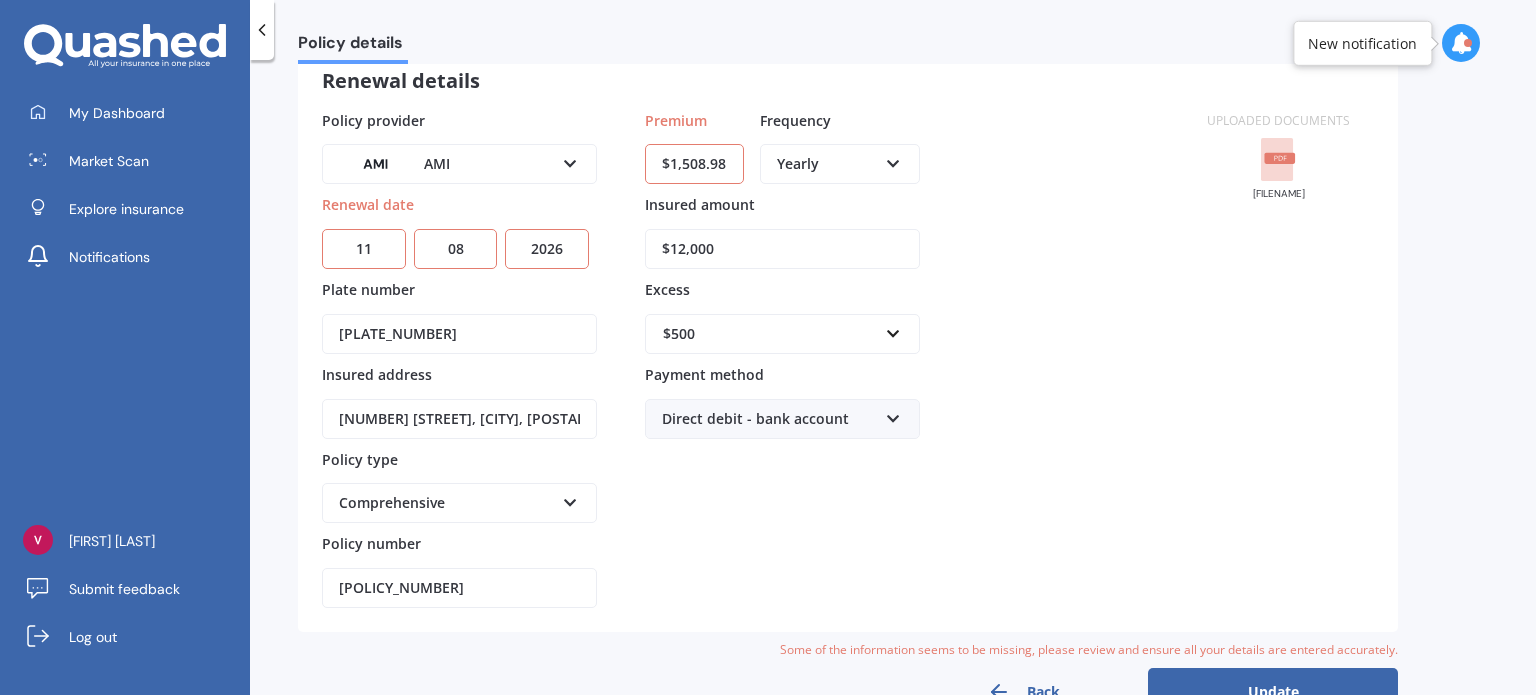 scroll, scrollTop: 174, scrollLeft: 0, axis: vertical 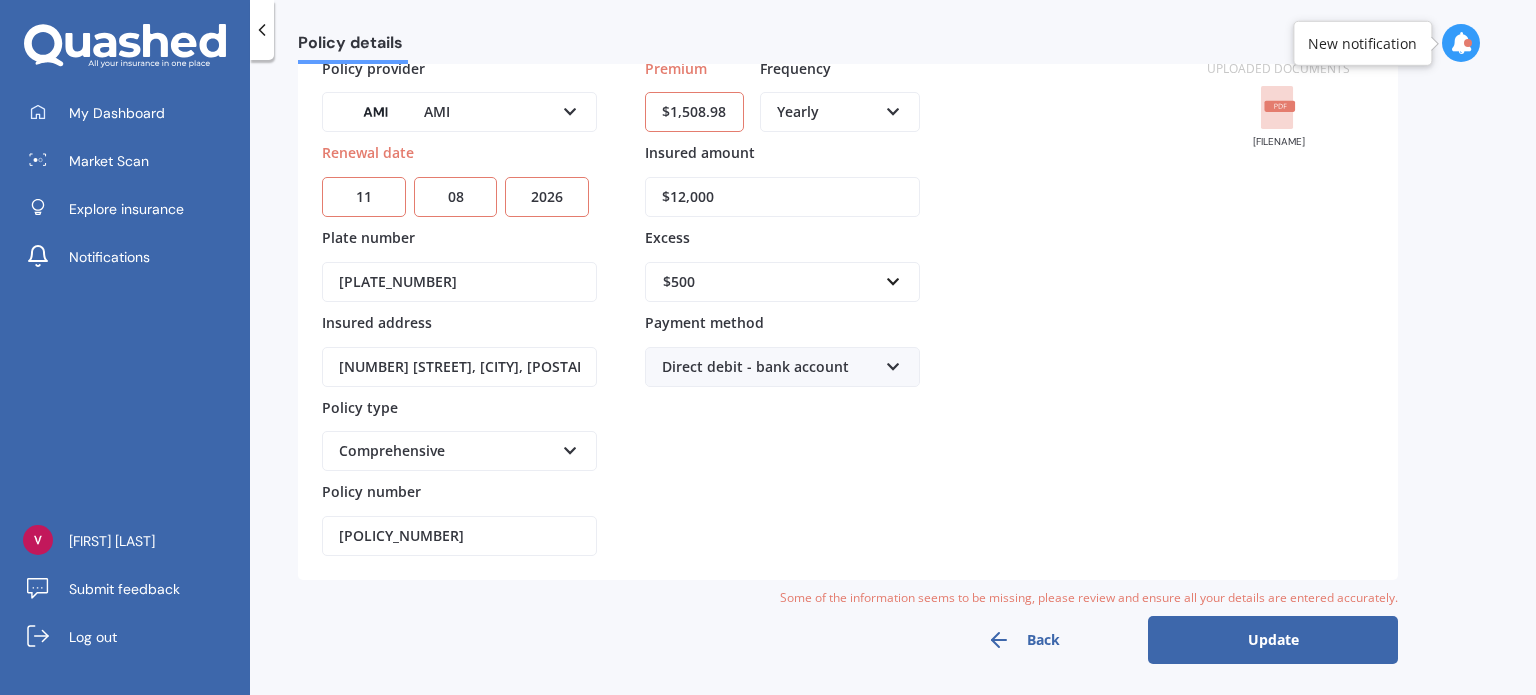 click on "Update" at bounding box center [1273, 640] 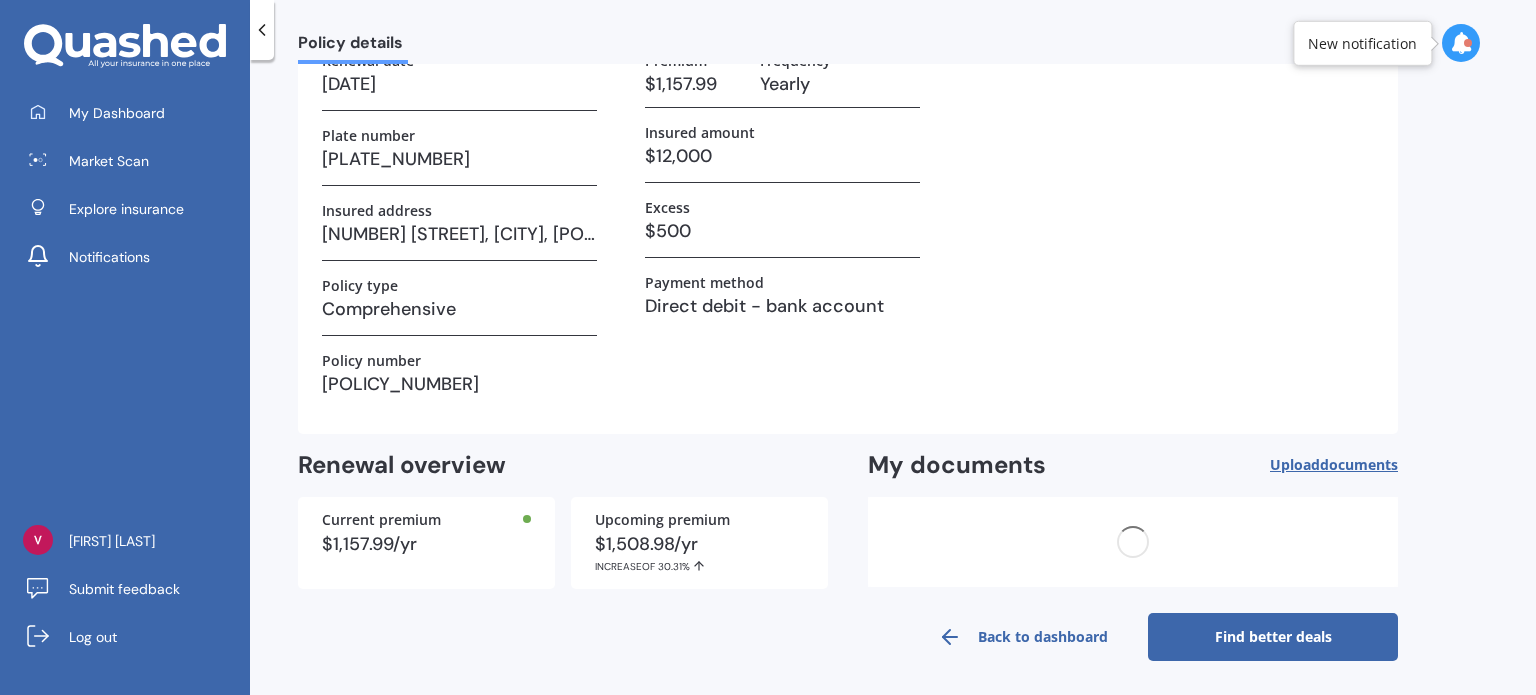 scroll, scrollTop: 0, scrollLeft: 0, axis: both 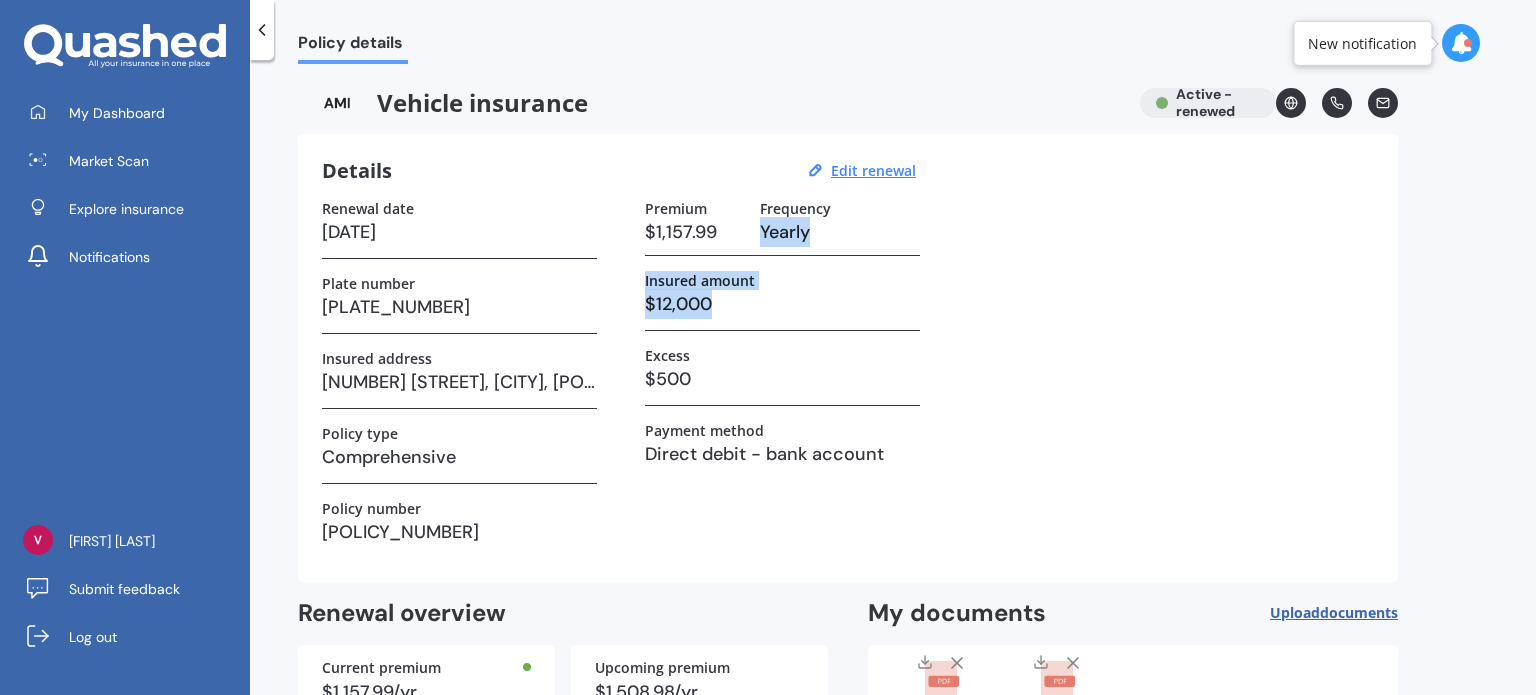 drag, startPoint x: 1535, startPoint y: 186, endPoint x: 1535, endPoint y: 327, distance: 141 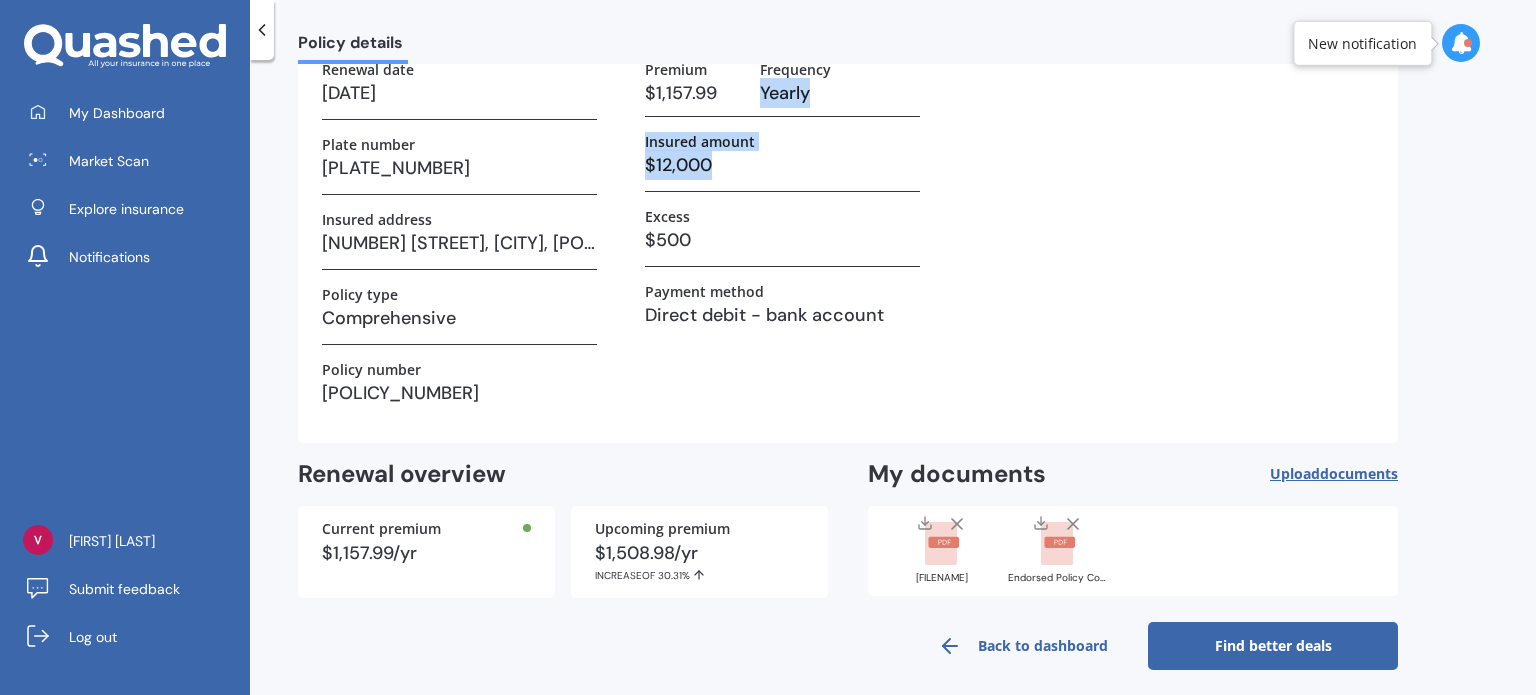 scroll, scrollTop: 148, scrollLeft: 0, axis: vertical 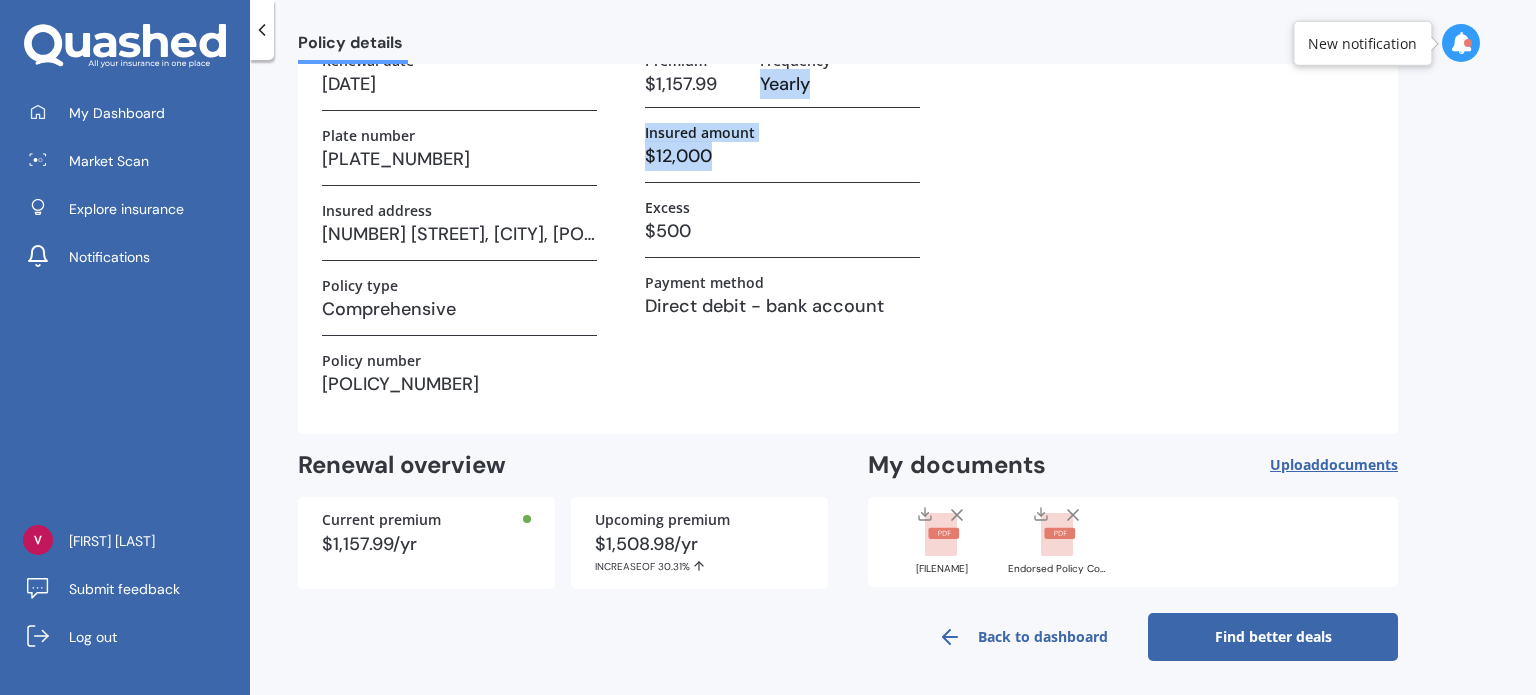click on "Find better deals" at bounding box center (1273, 637) 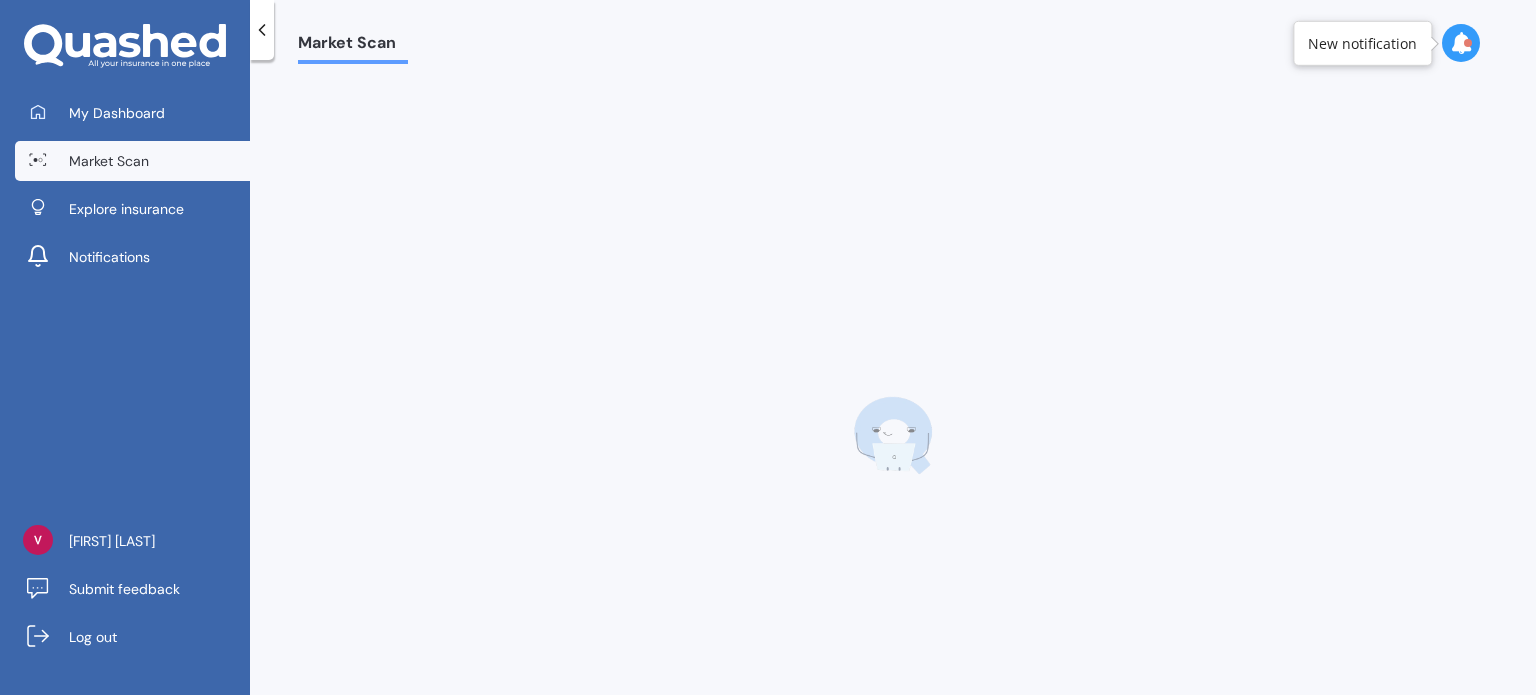 scroll, scrollTop: 0, scrollLeft: 0, axis: both 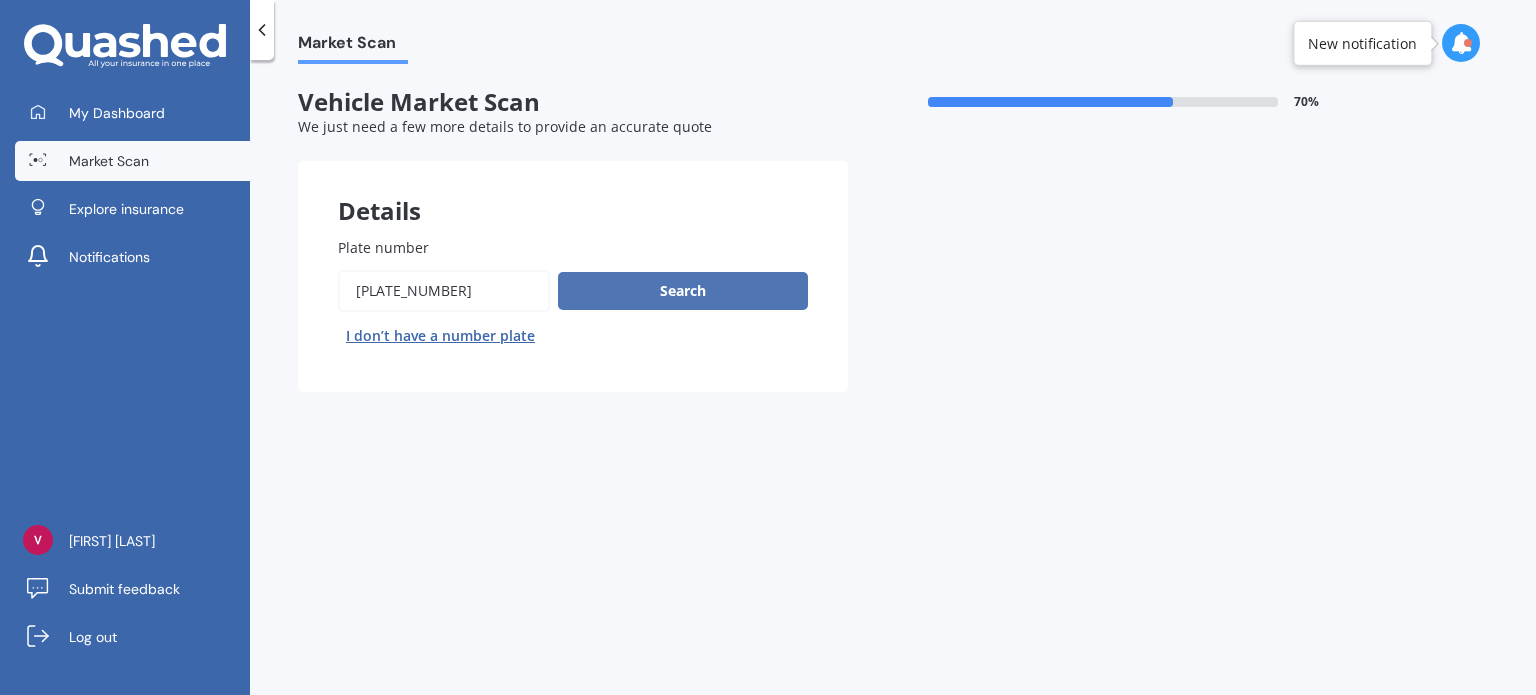 click on "Search" at bounding box center (683, 291) 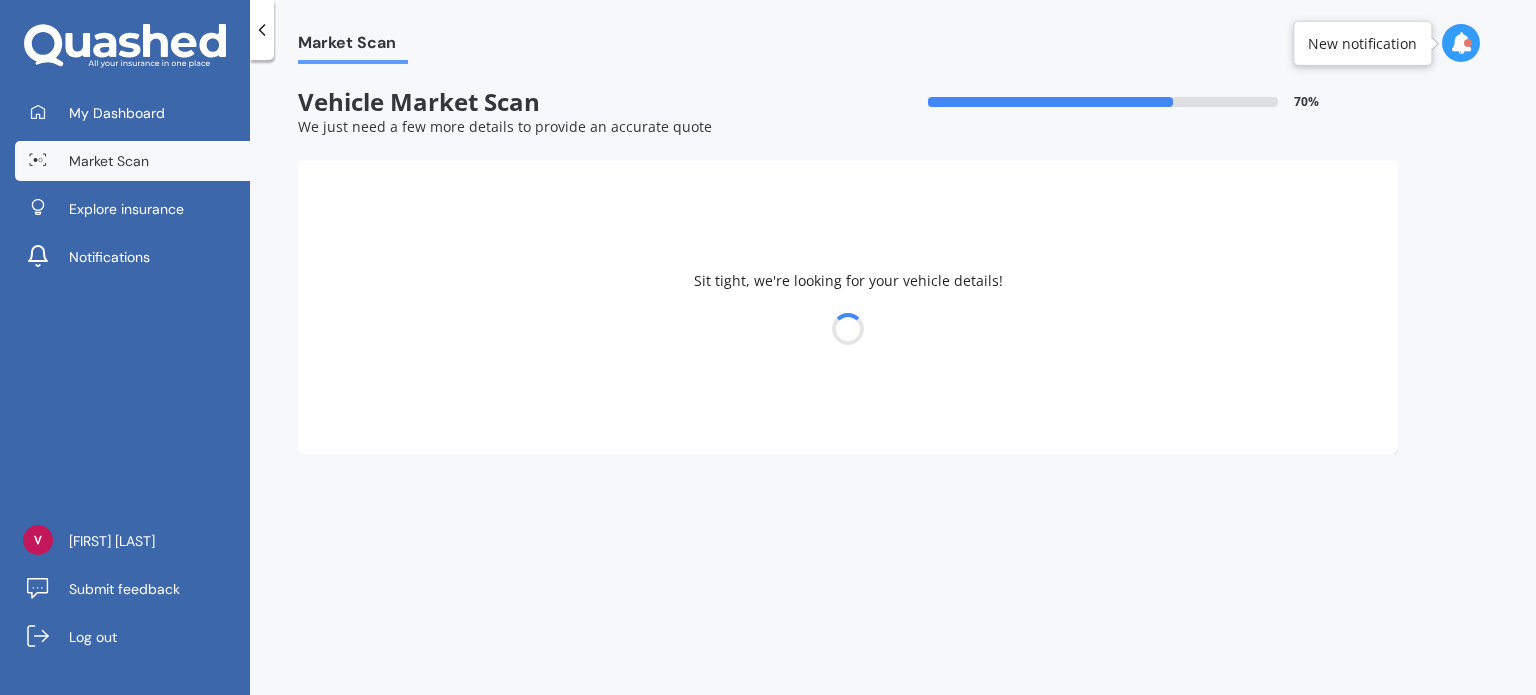 select on "TOYOTA" 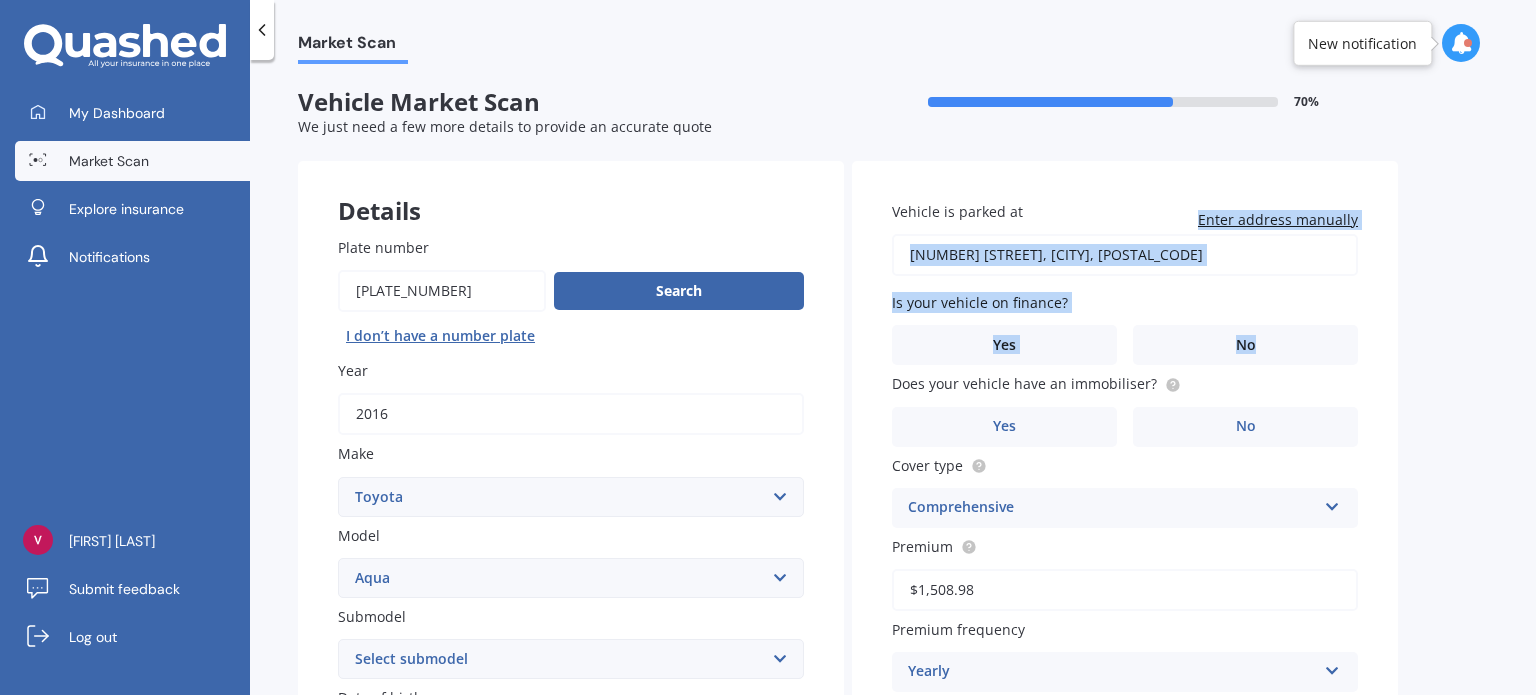 drag, startPoint x: 1535, startPoint y: 243, endPoint x: 1535, endPoint y: 315, distance: 72 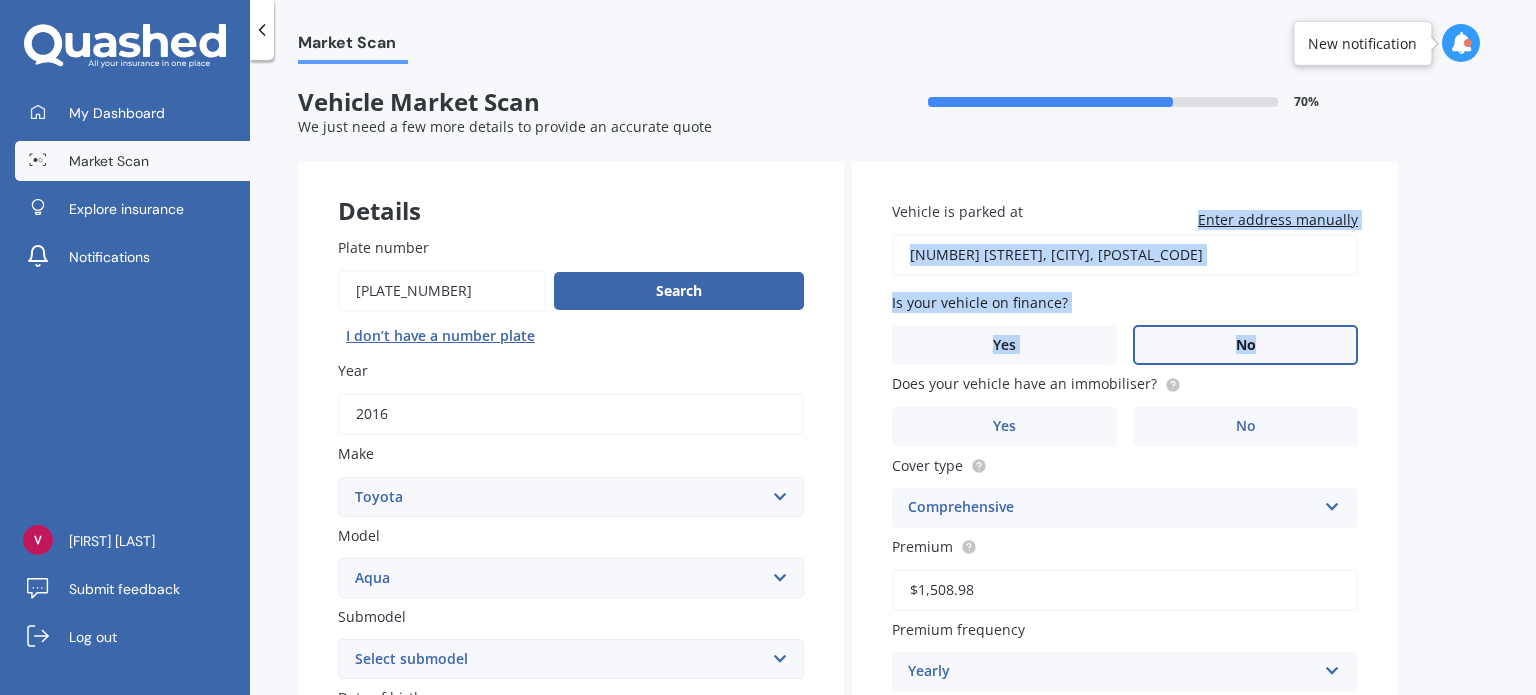 click on "No" at bounding box center (1246, 345) 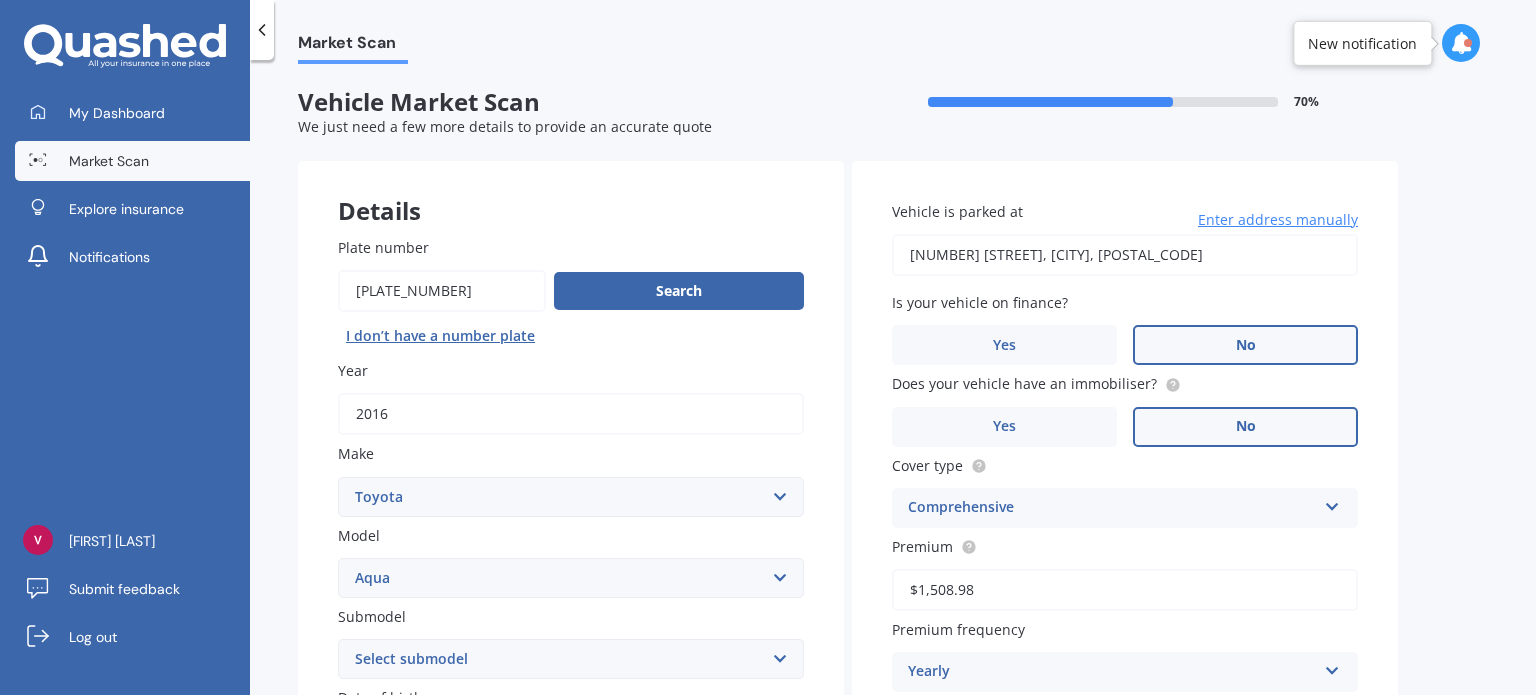 click on "No" at bounding box center [1246, 426] 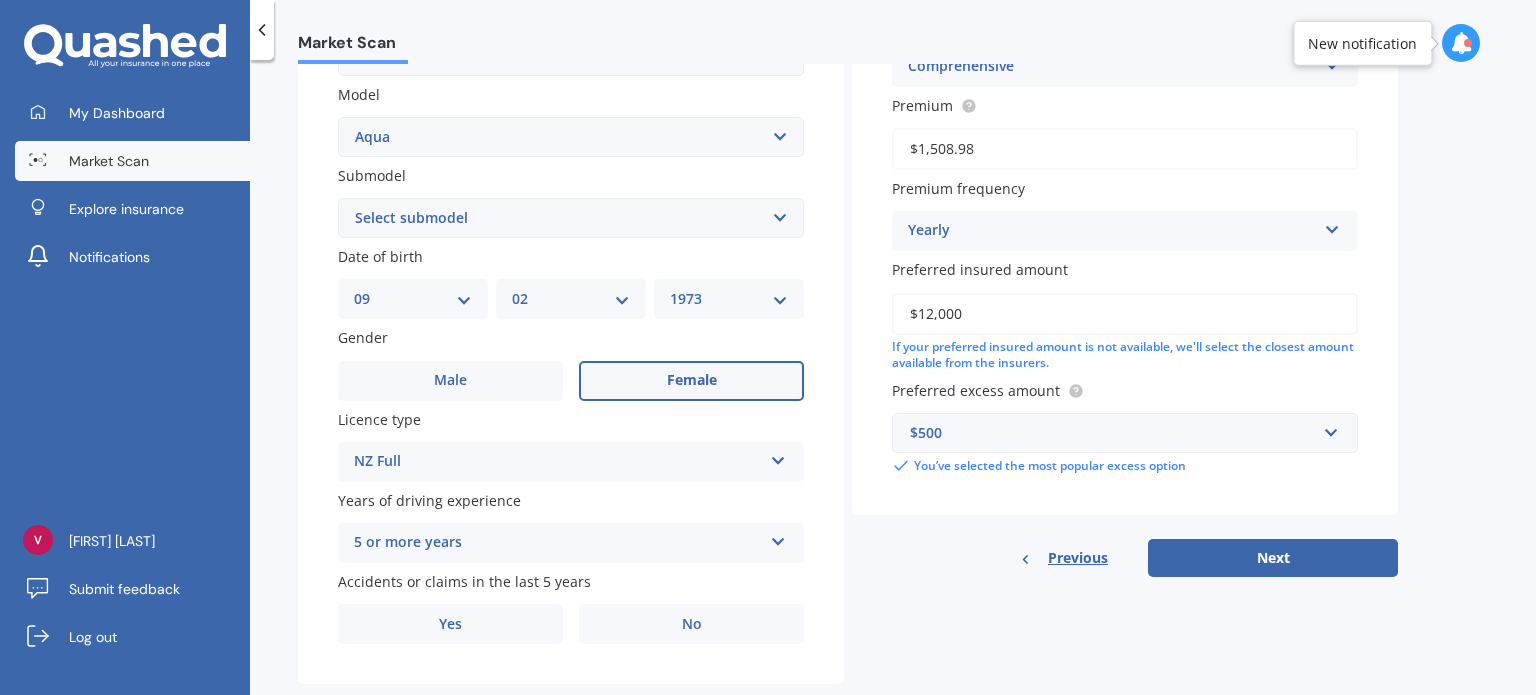 scroll, scrollTop: 482, scrollLeft: 0, axis: vertical 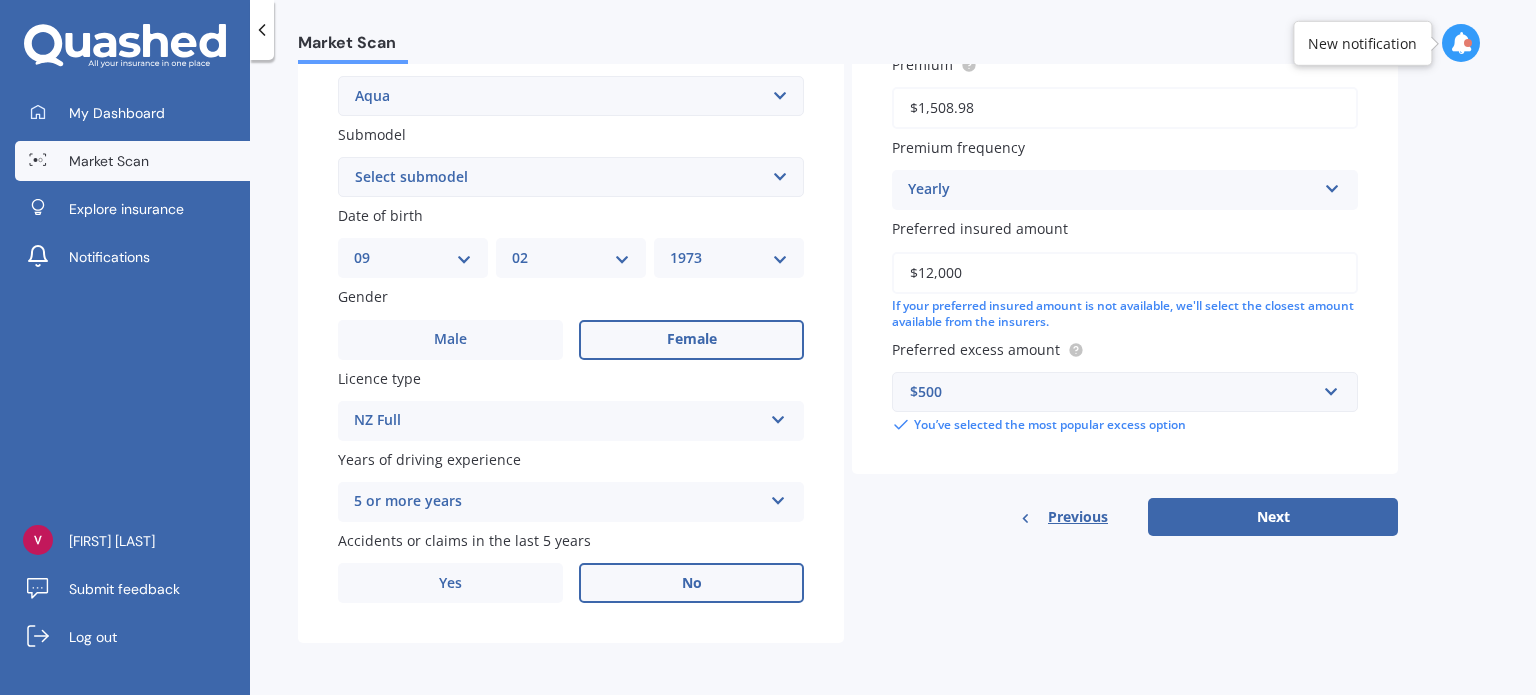 click on "No" at bounding box center [691, 583] 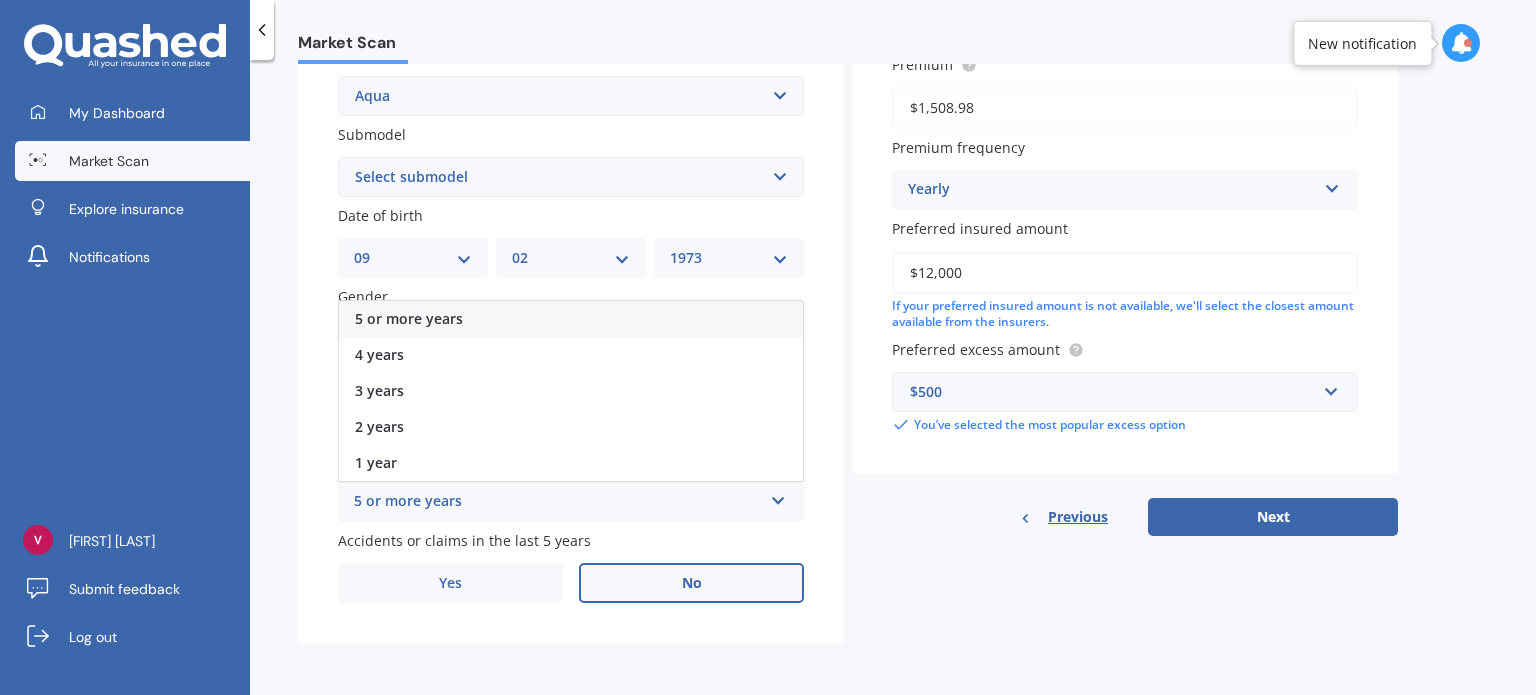 click on "5 or more years" at bounding box center [571, 319] 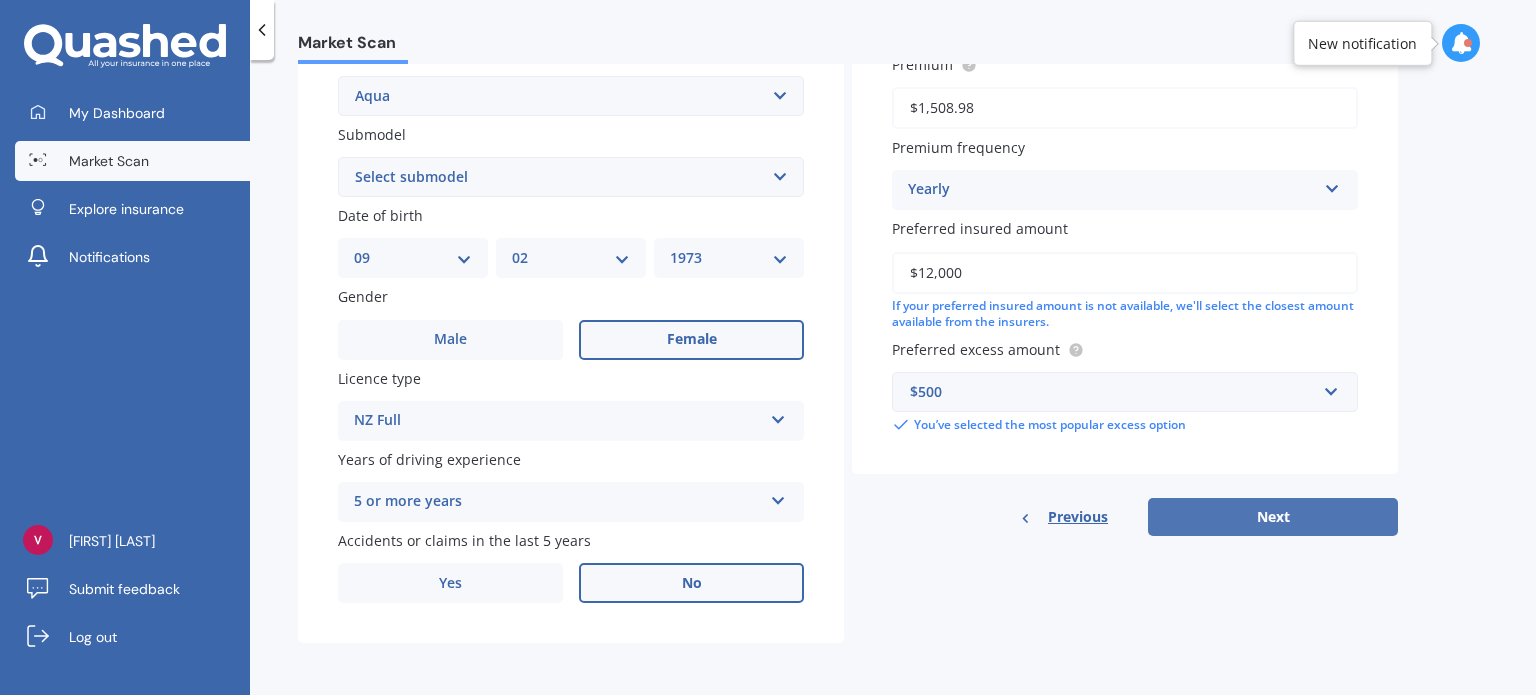 click on "Next" at bounding box center (1273, 517) 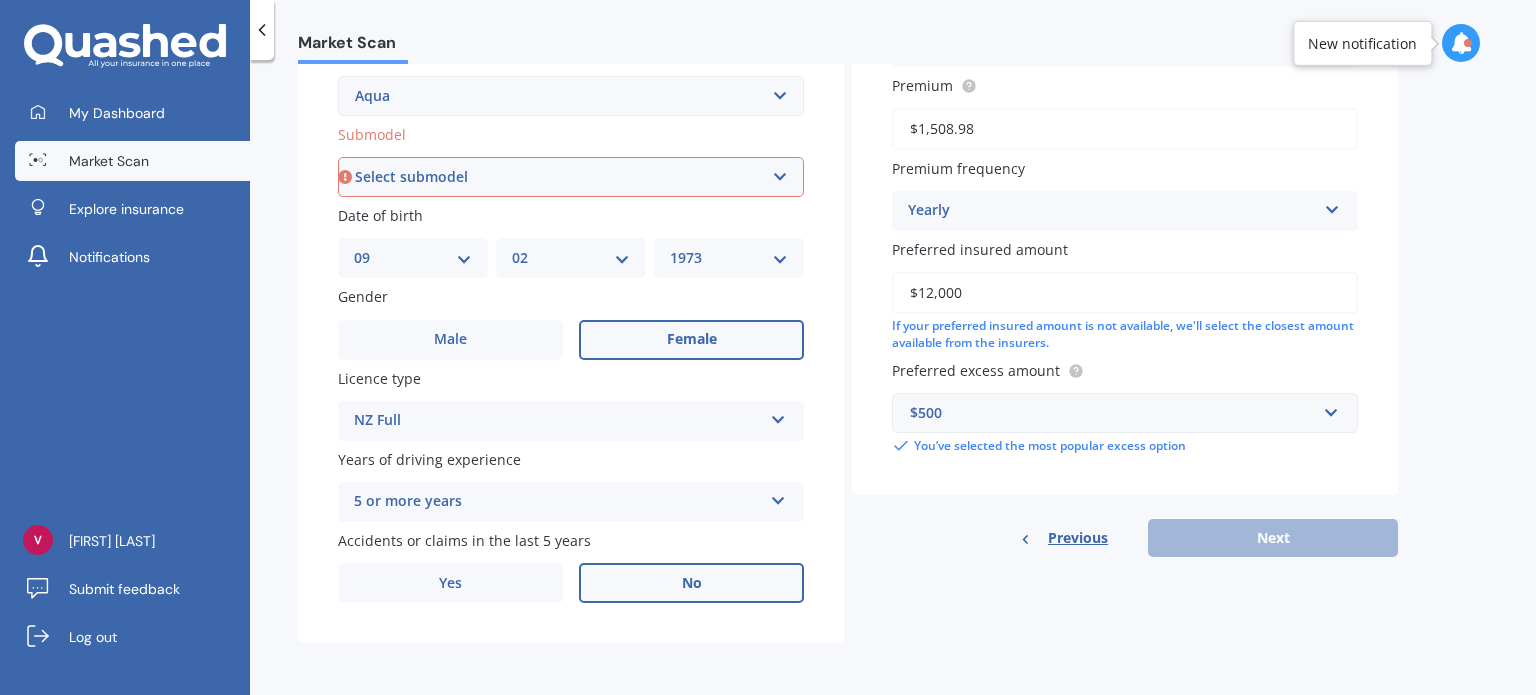 click on "Select submodel Hatchback Hybrid" at bounding box center [571, 177] 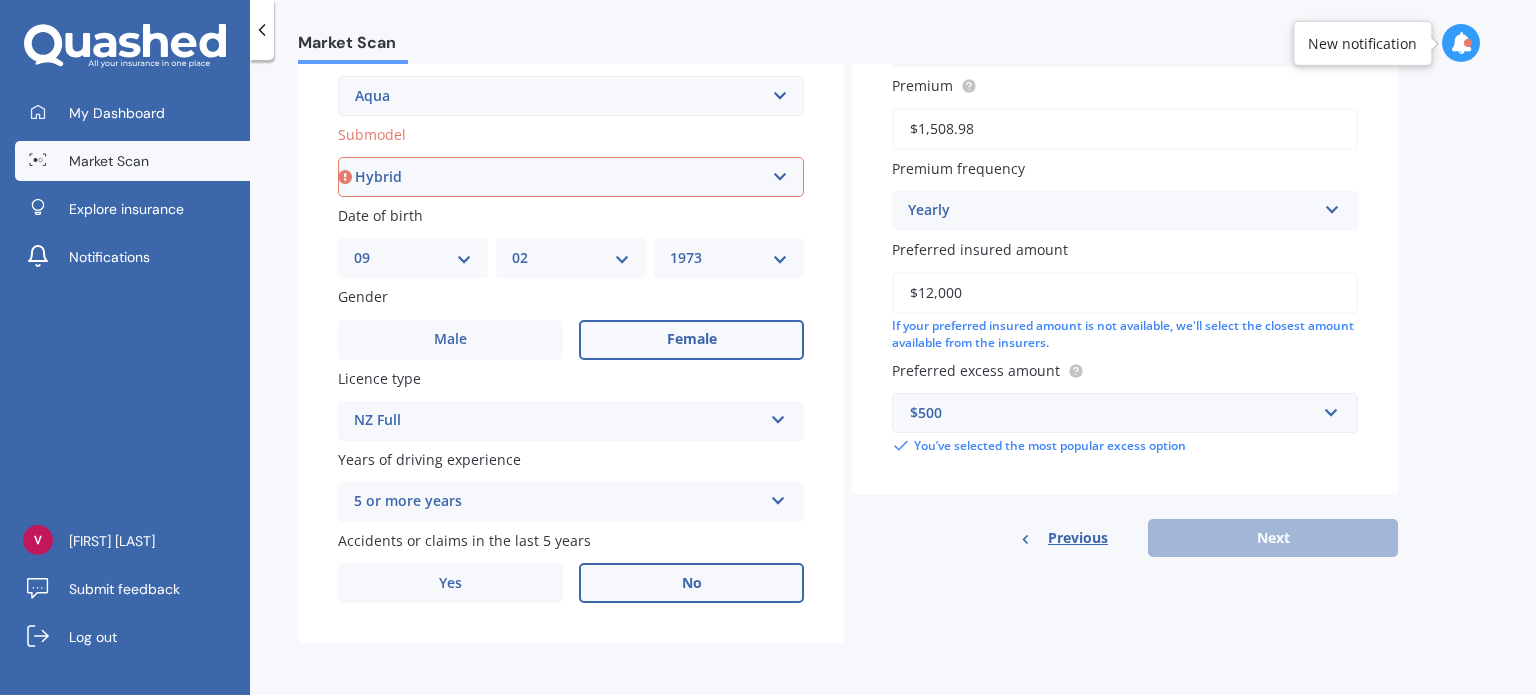 click on "Select submodel Hatchback Hybrid" at bounding box center [571, 177] 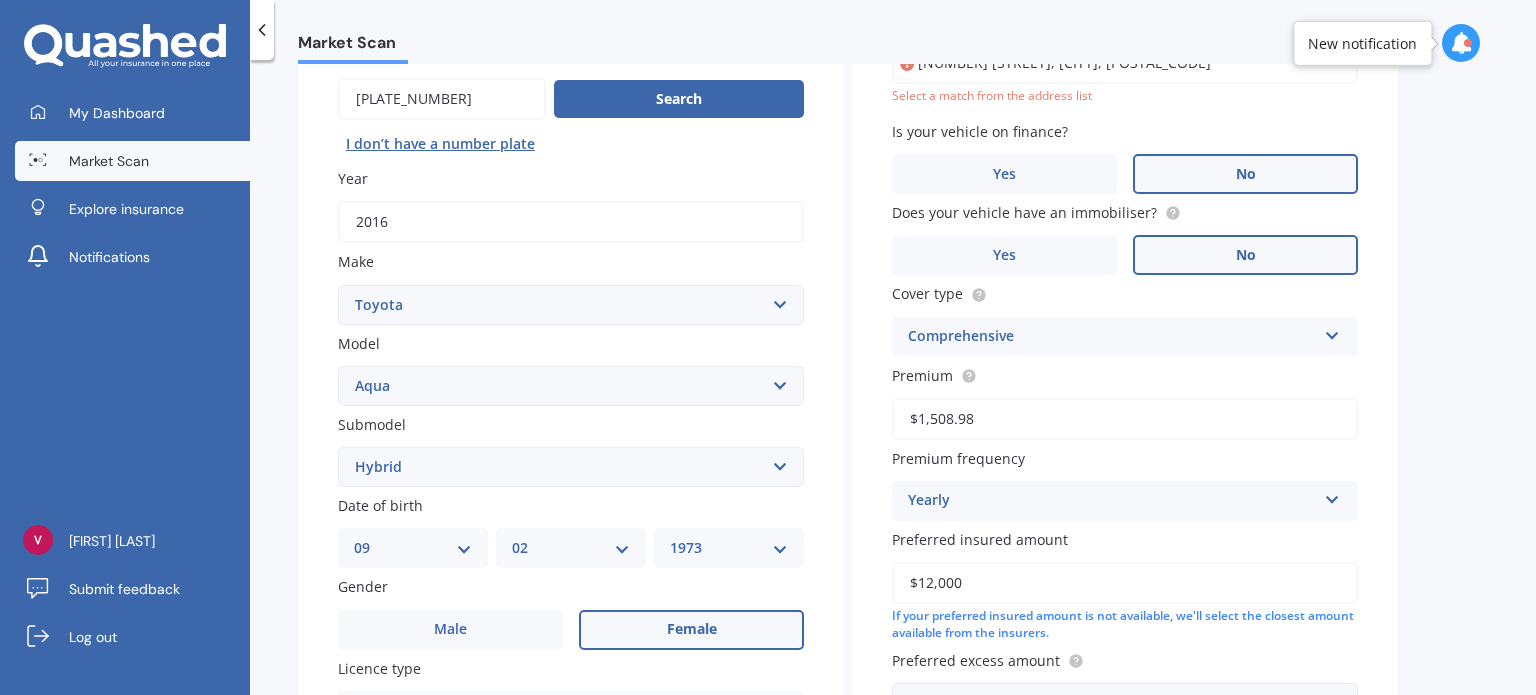 scroll, scrollTop: 136, scrollLeft: 0, axis: vertical 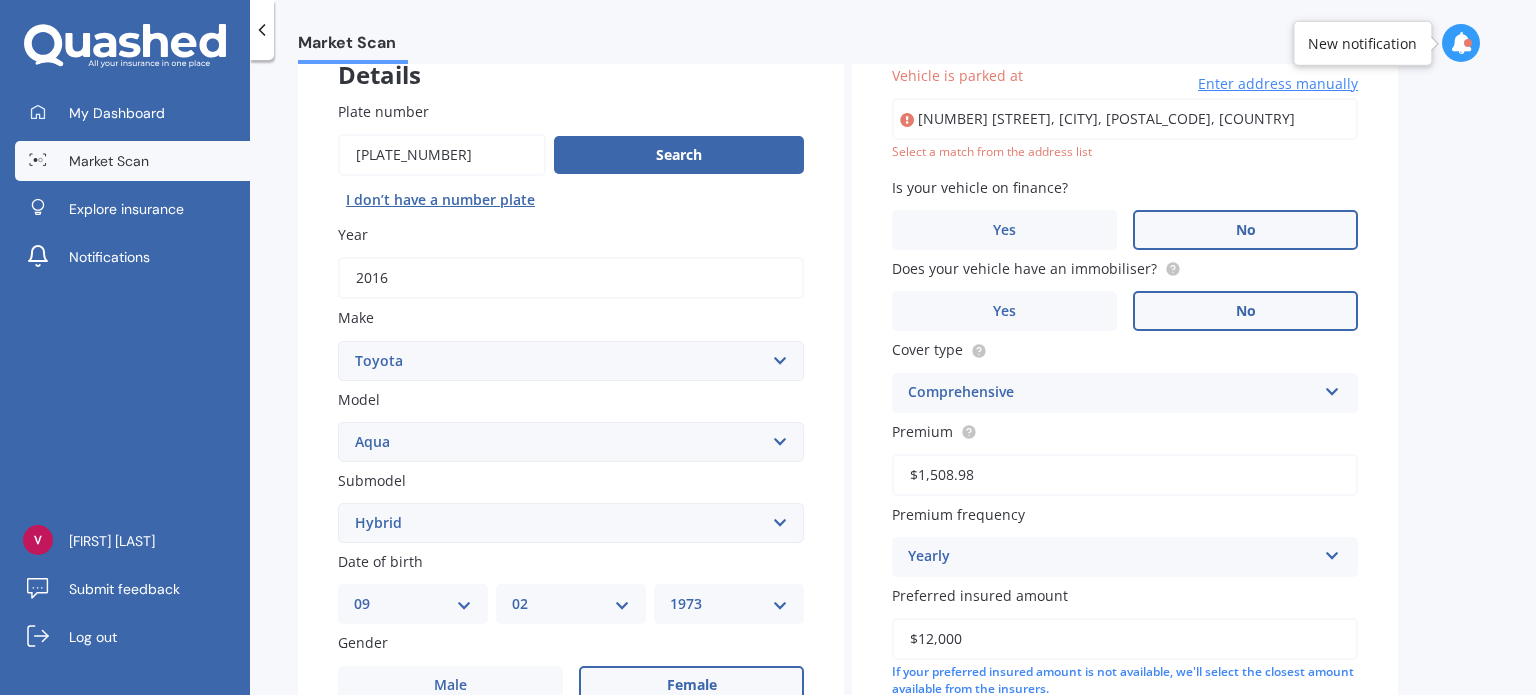 type on "[NUMBER] [STREET], [CITY], [POSTAL_CODE]" 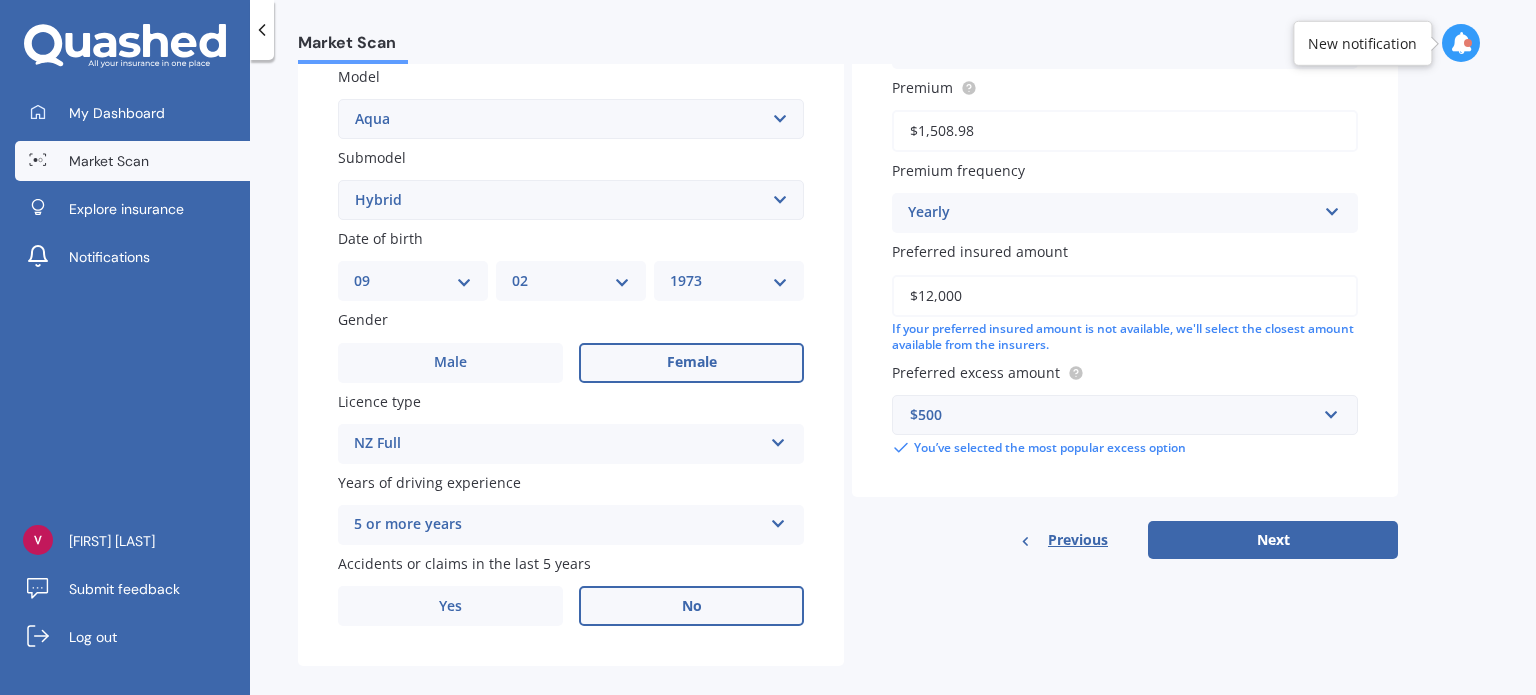 scroll, scrollTop: 482, scrollLeft: 0, axis: vertical 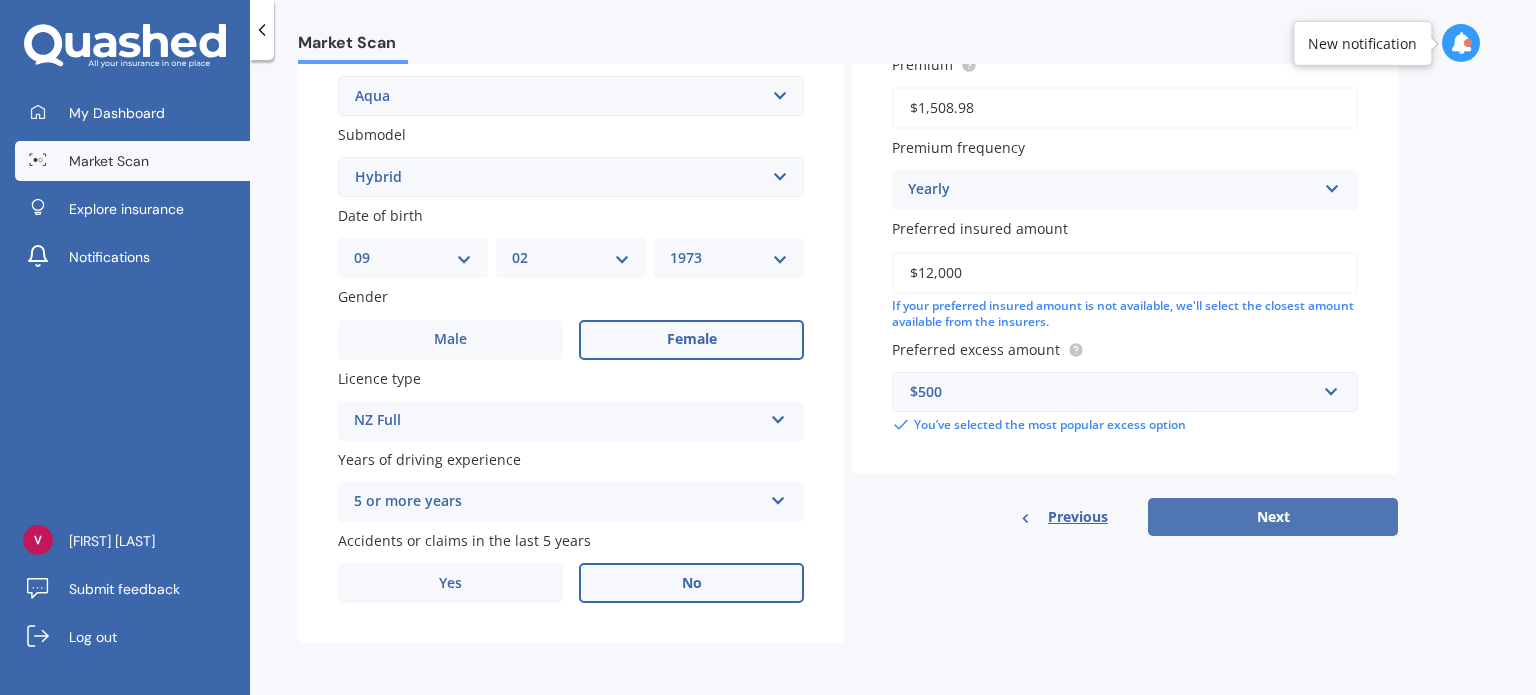 click on "Next" at bounding box center [1273, 517] 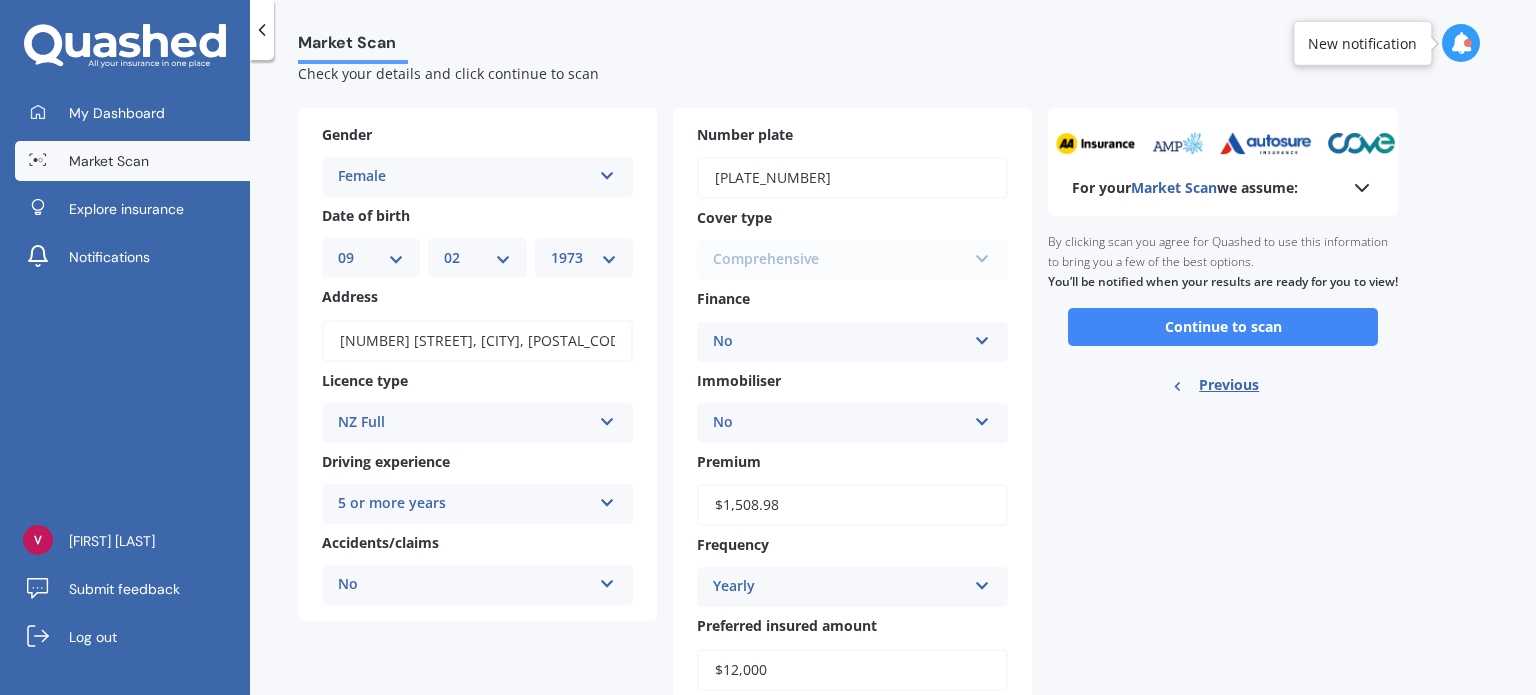 scroll, scrollTop: 0, scrollLeft: 0, axis: both 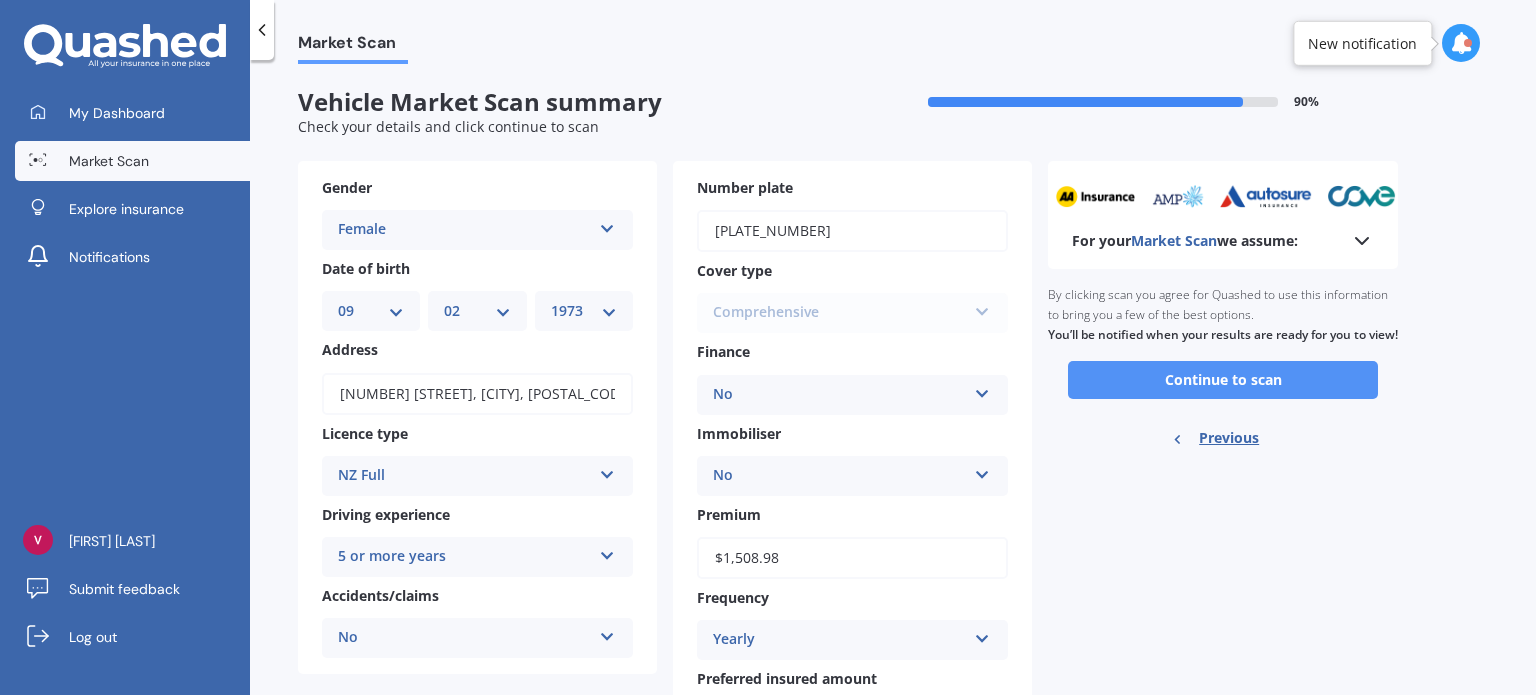 click on "Continue to scan" at bounding box center [1223, 380] 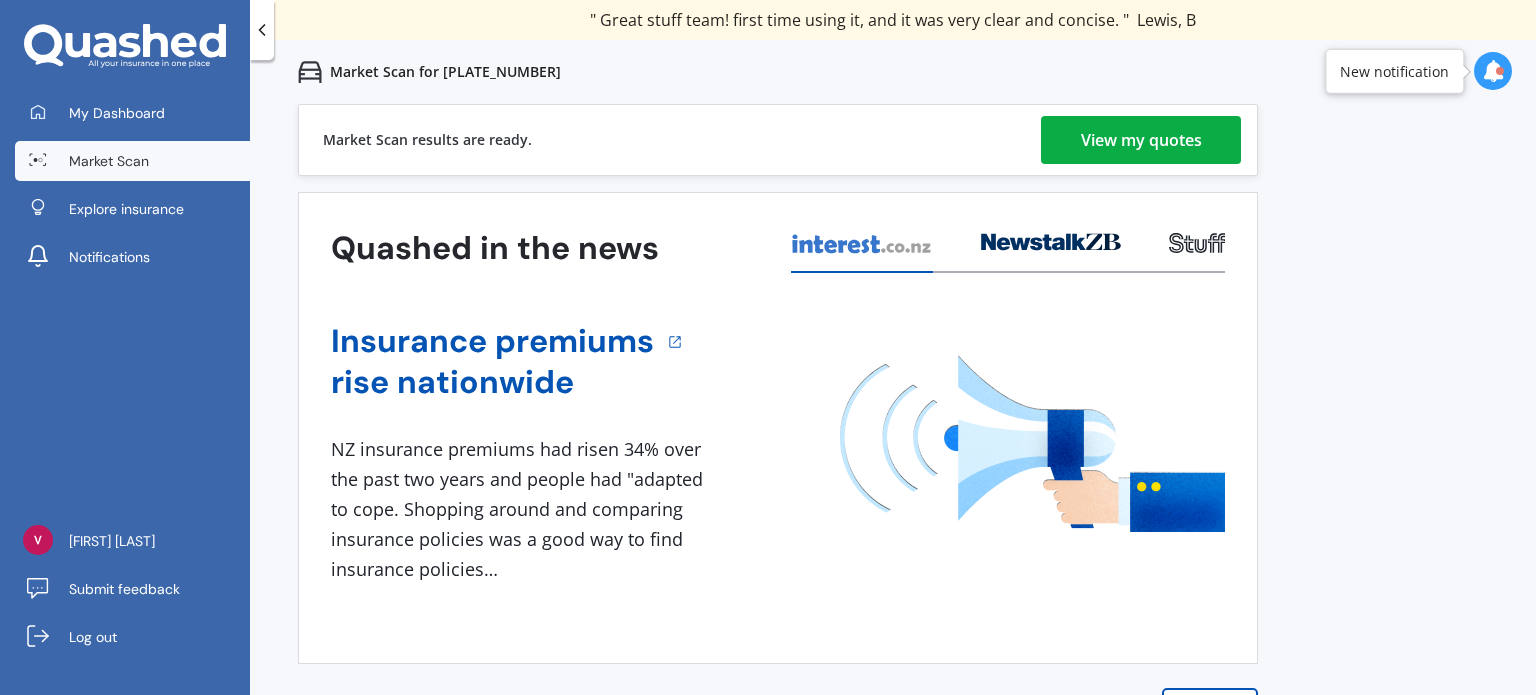 click on "View my quotes" at bounding box center [1141, 140] 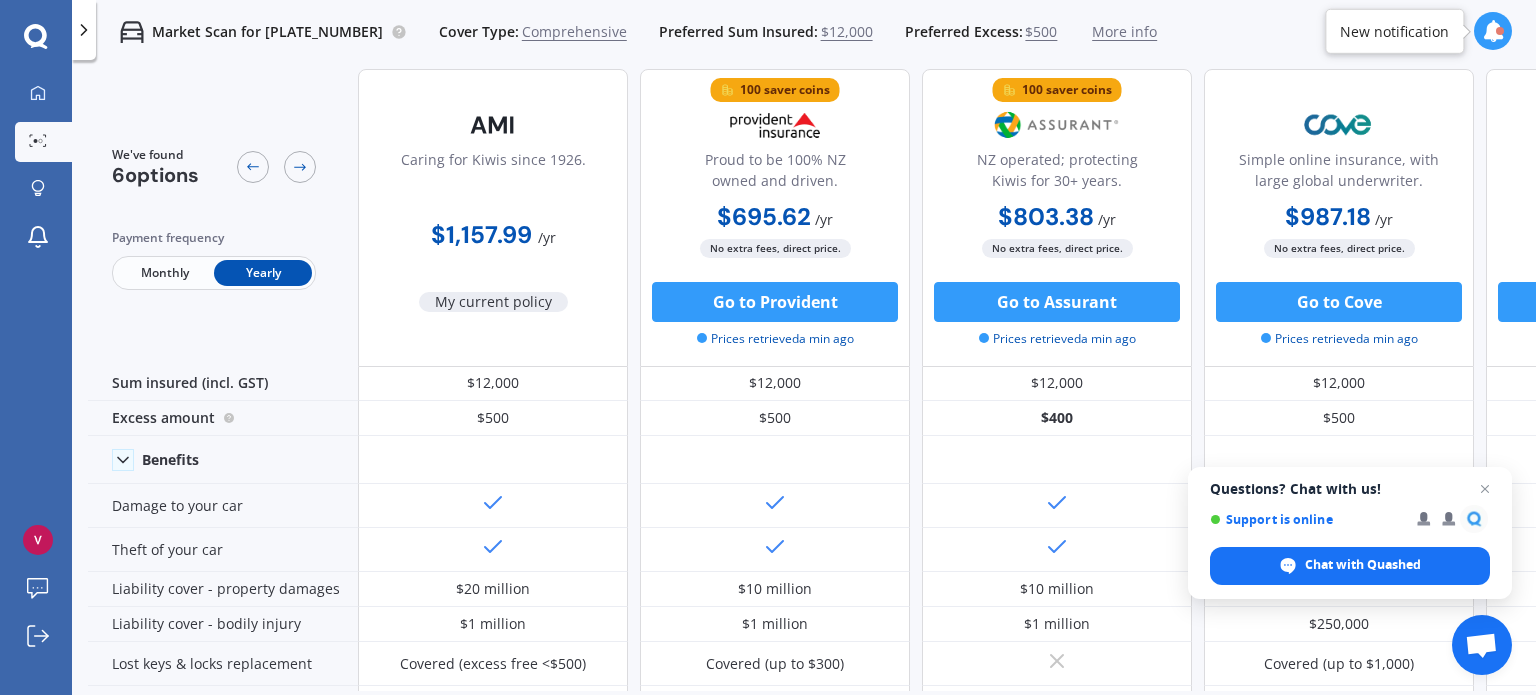 scroll, scrollTop: 0, scrollLeft: 0, axis: both 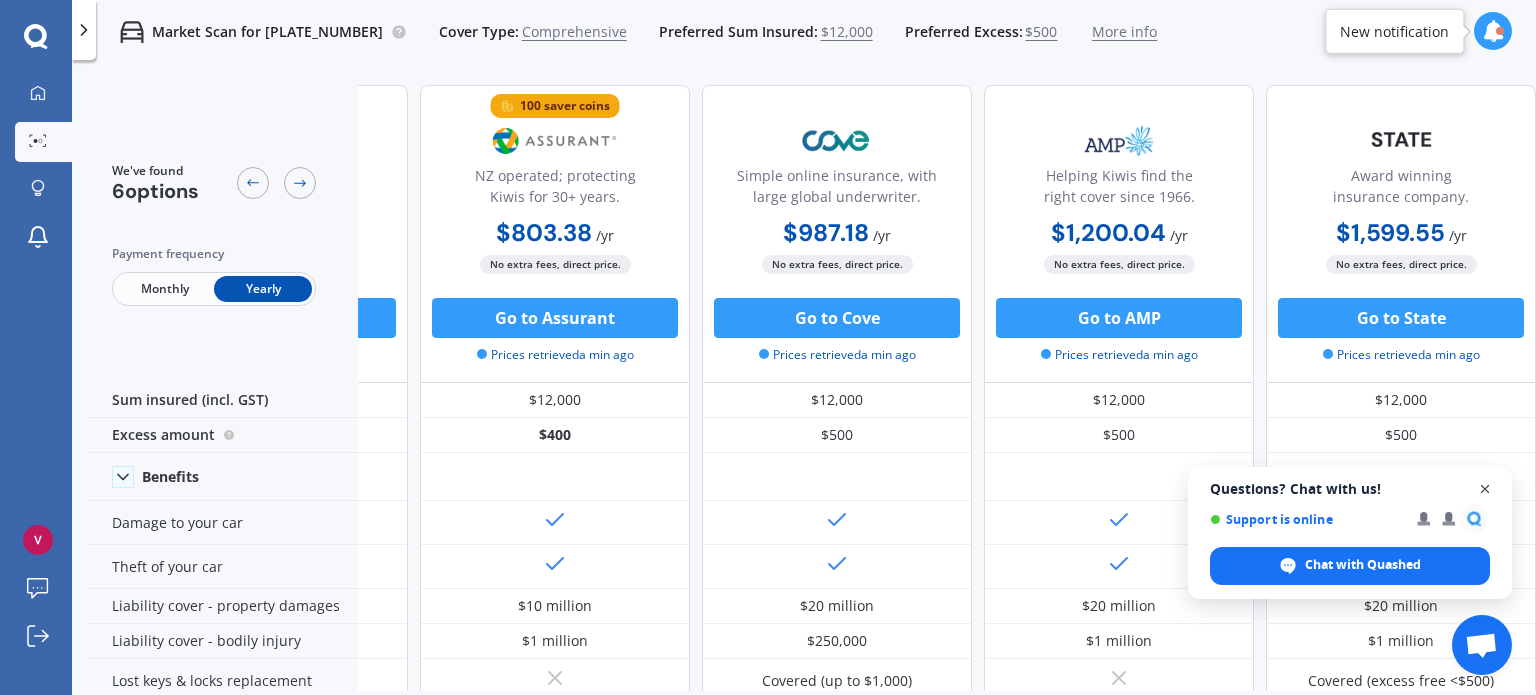 click at bounding box center [1485, 489] 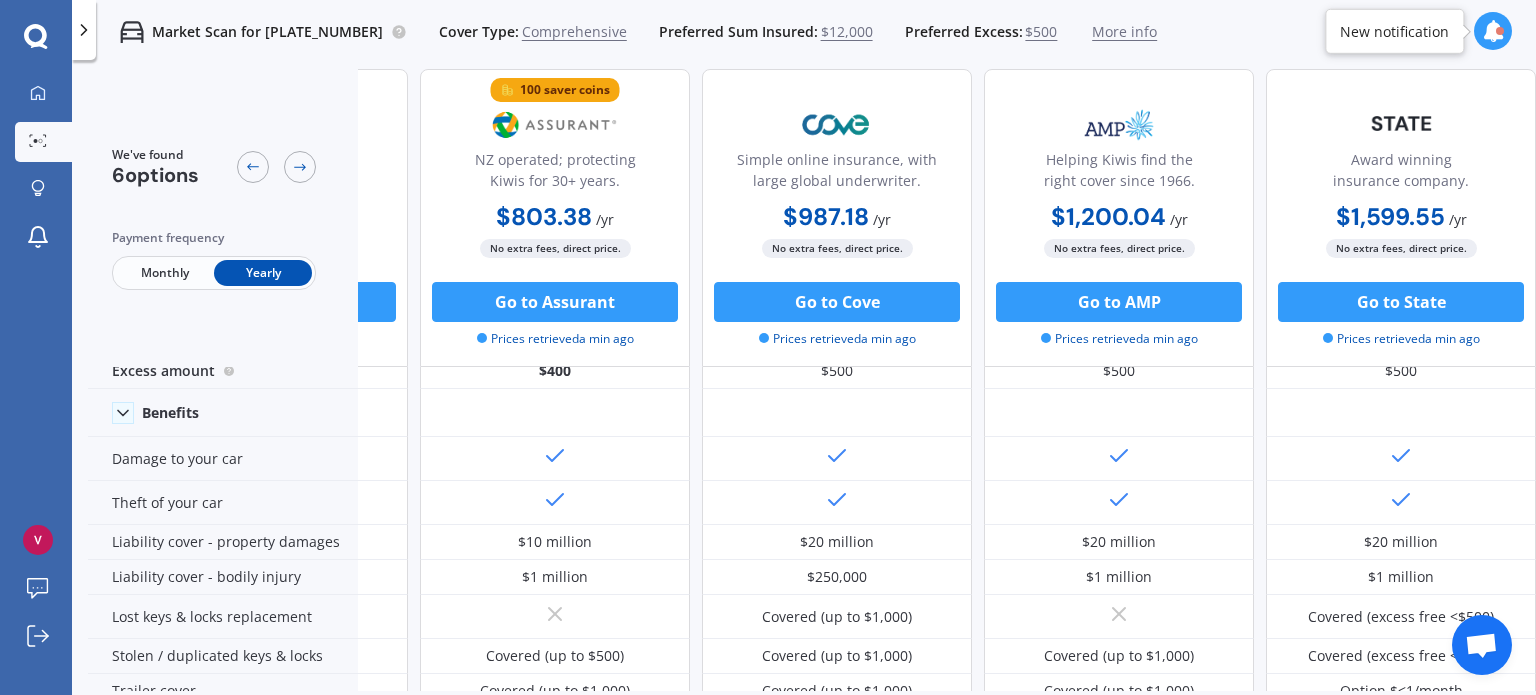 scroll, scrollTop: 0, scrollLeft: 512, axis: horizontal 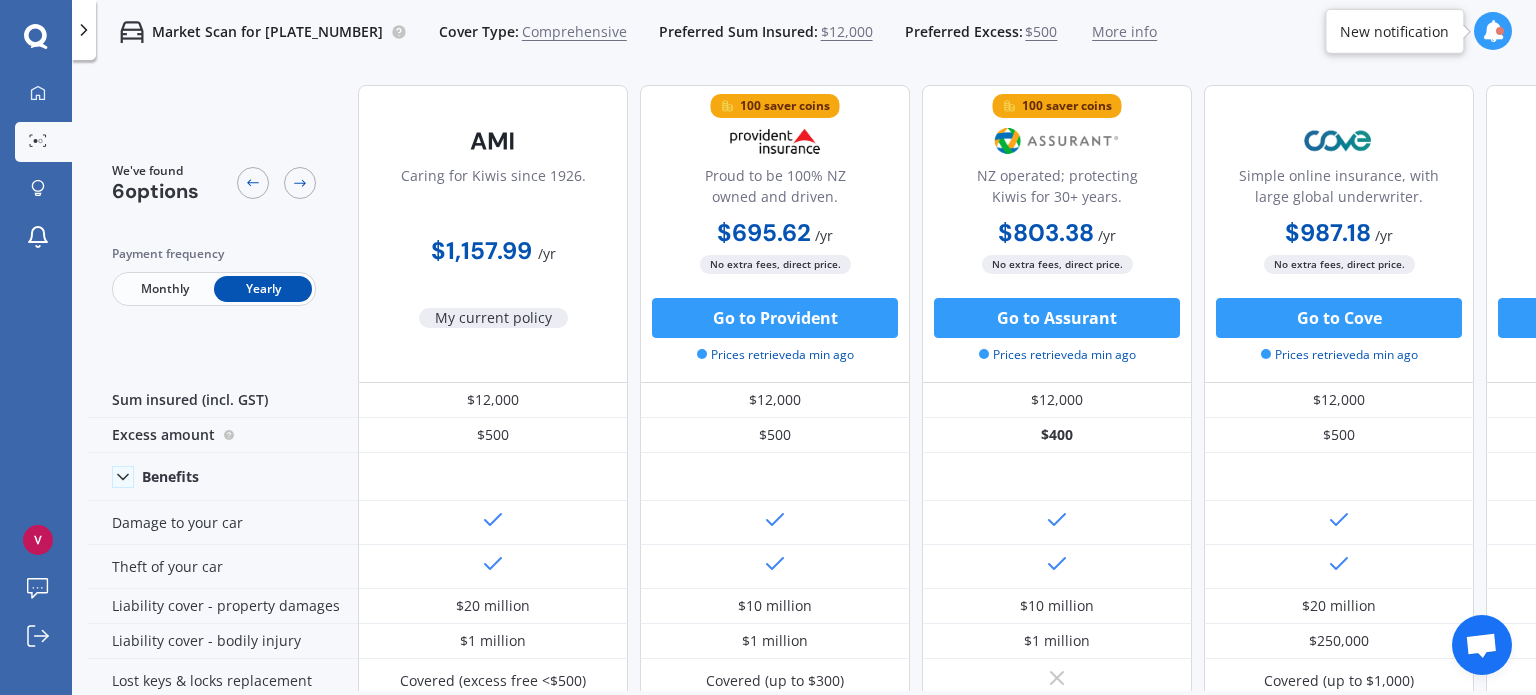 click on "Monthly" at bounding box center [165, 289] 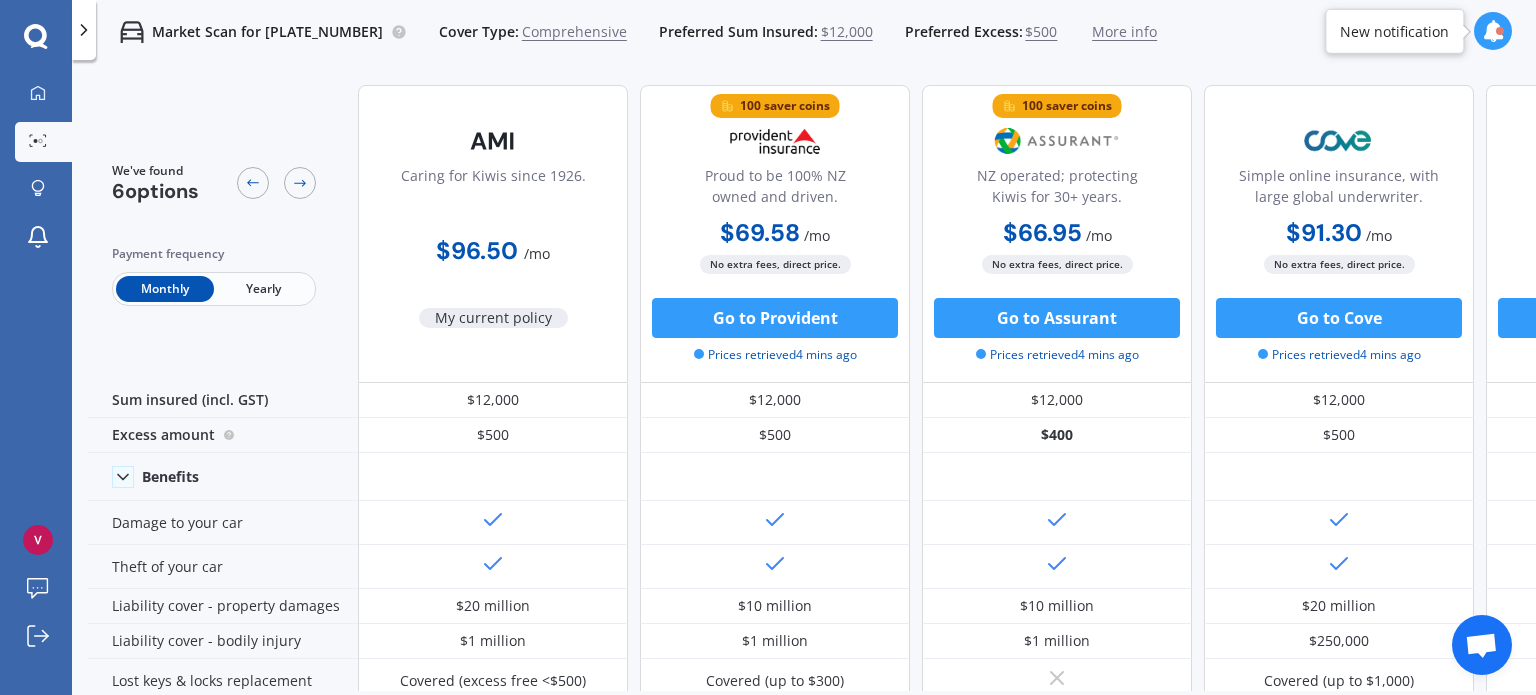 click on "Yearly" at bounding box center (263, 289) 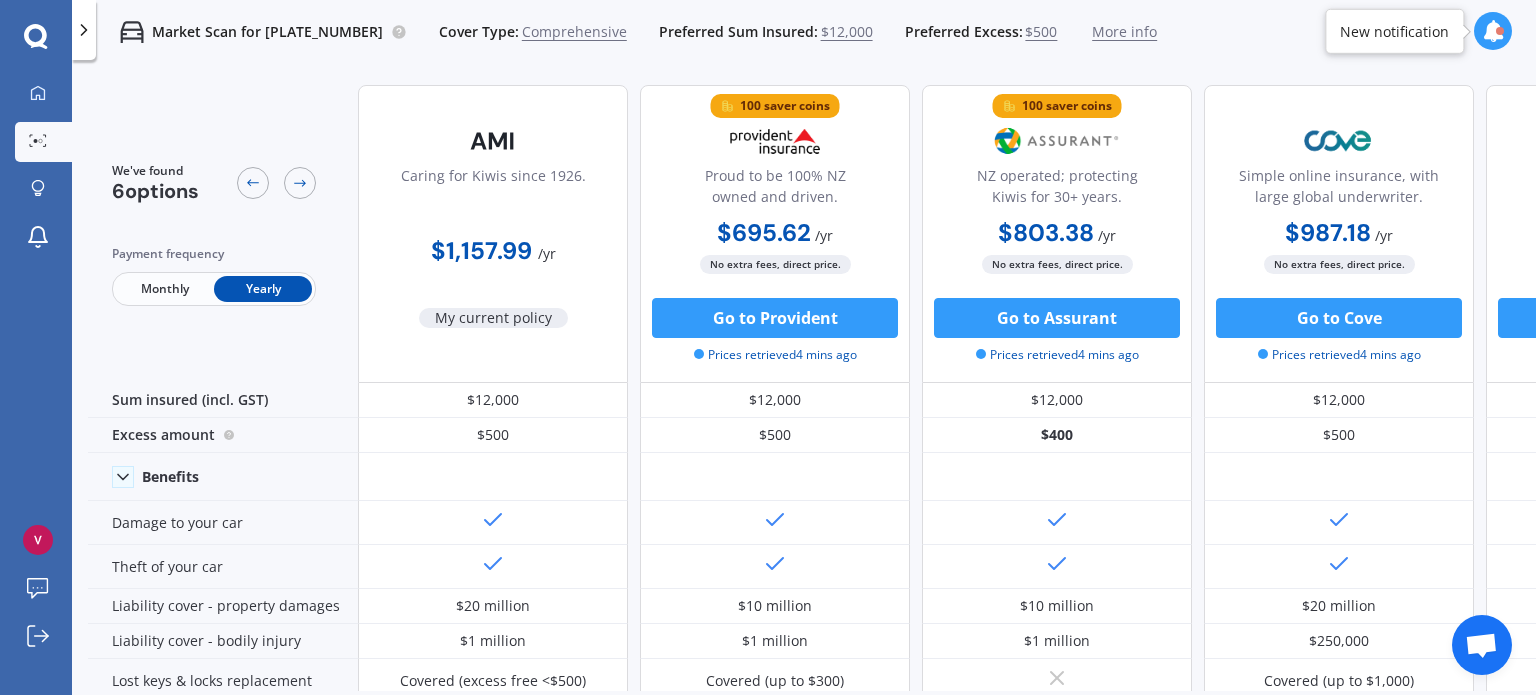 click on "Monthly" at bounding box center (165, 289) 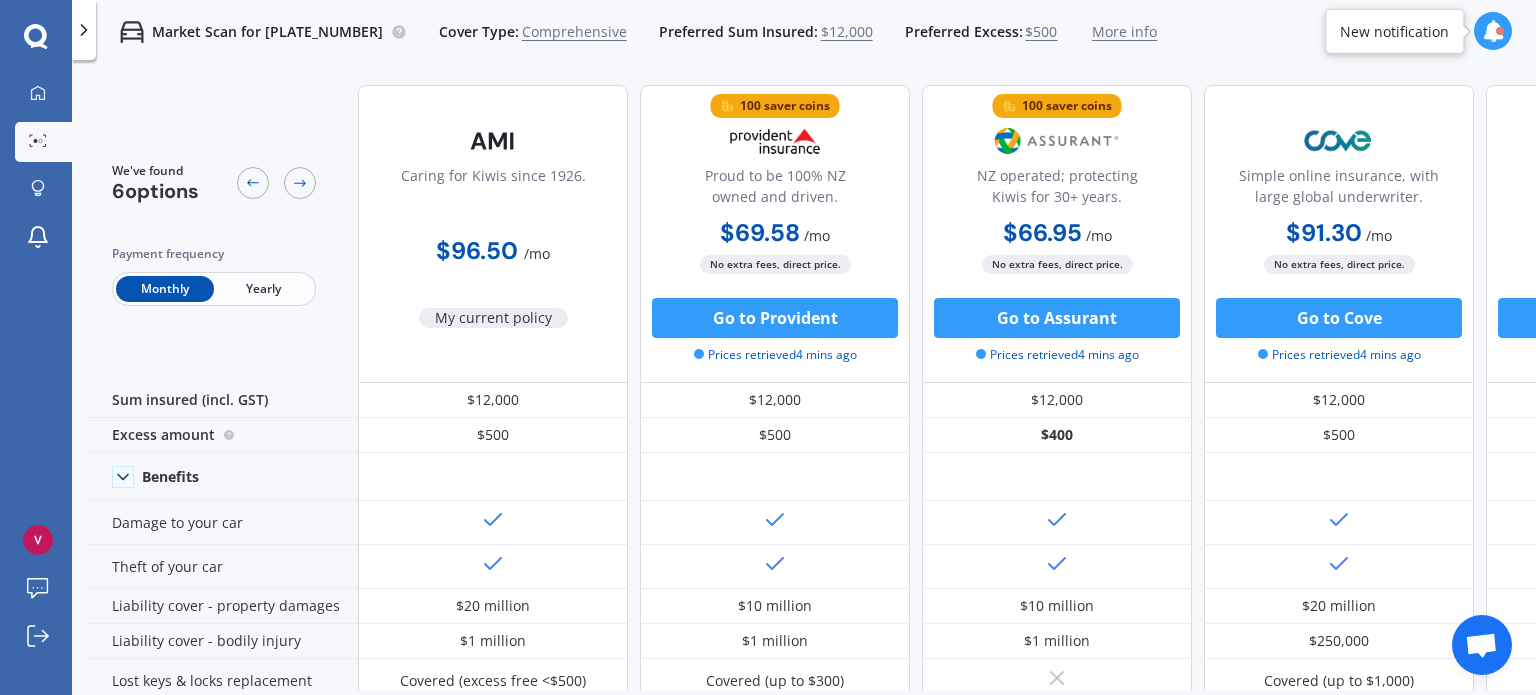 click on "Yearly" at bounding box center (263, 289) 